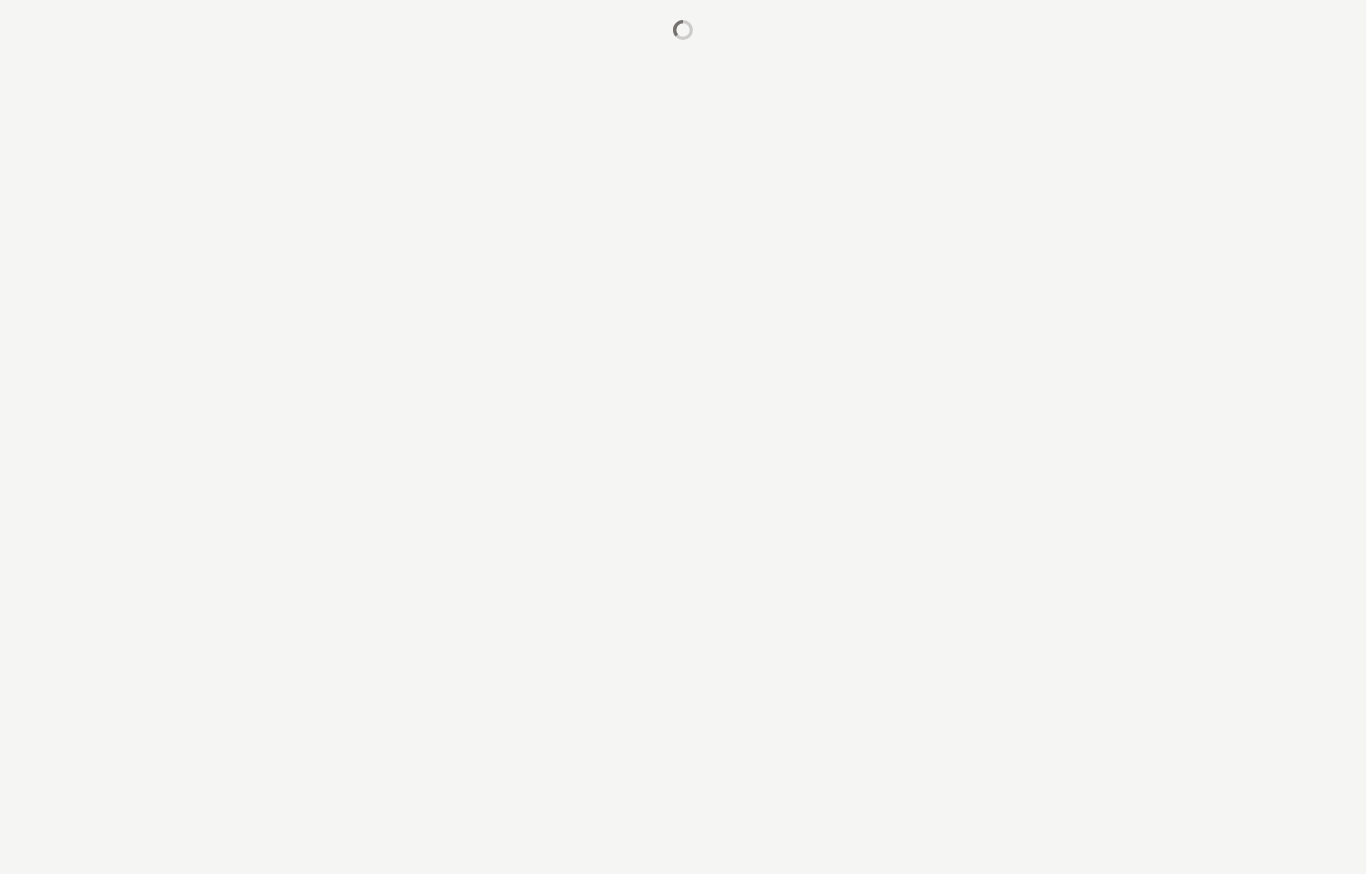scroll, scrollTop: 0, scrollLeft: 0, axis: both 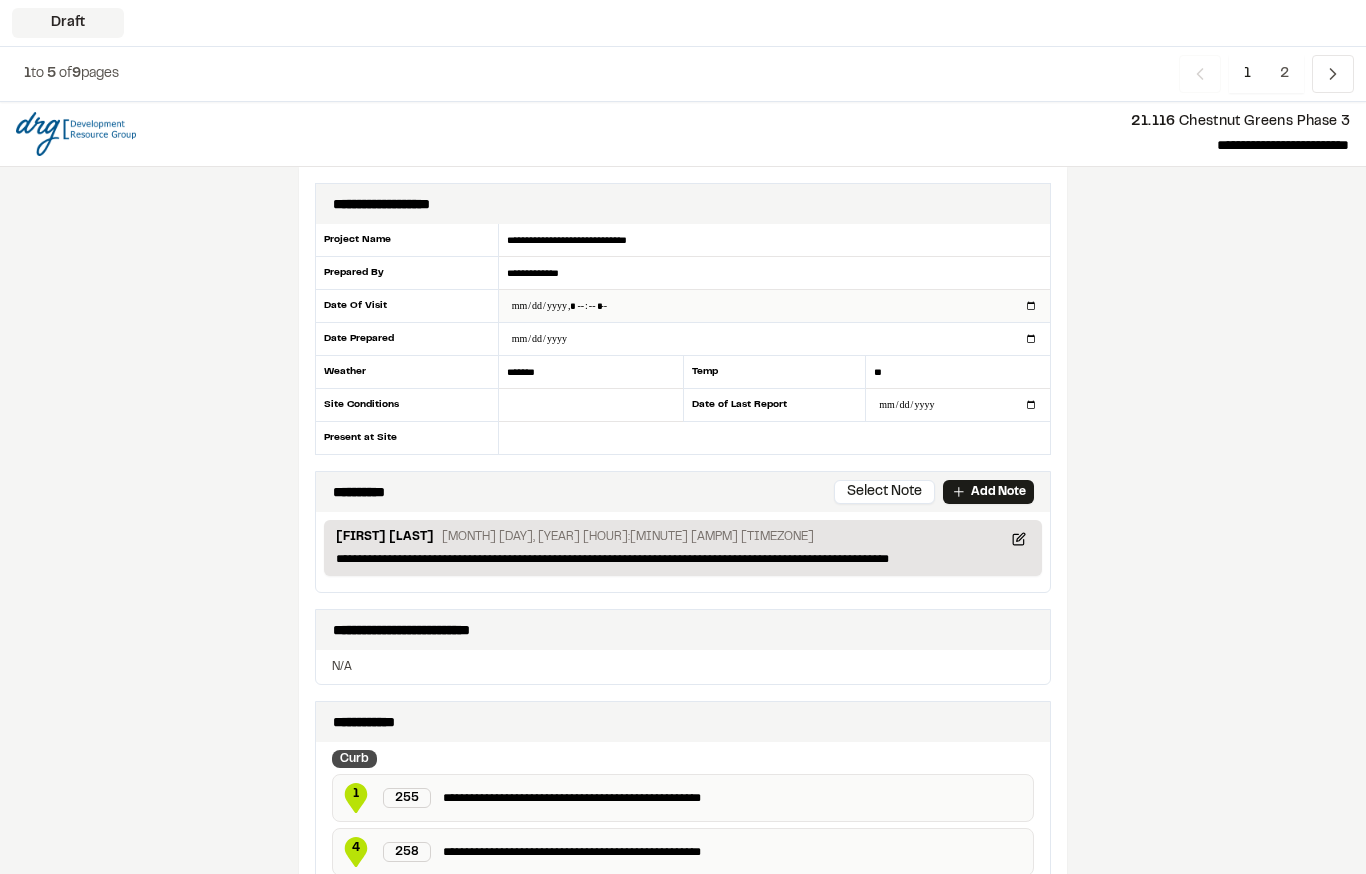 click at bounding box center (774, 306) 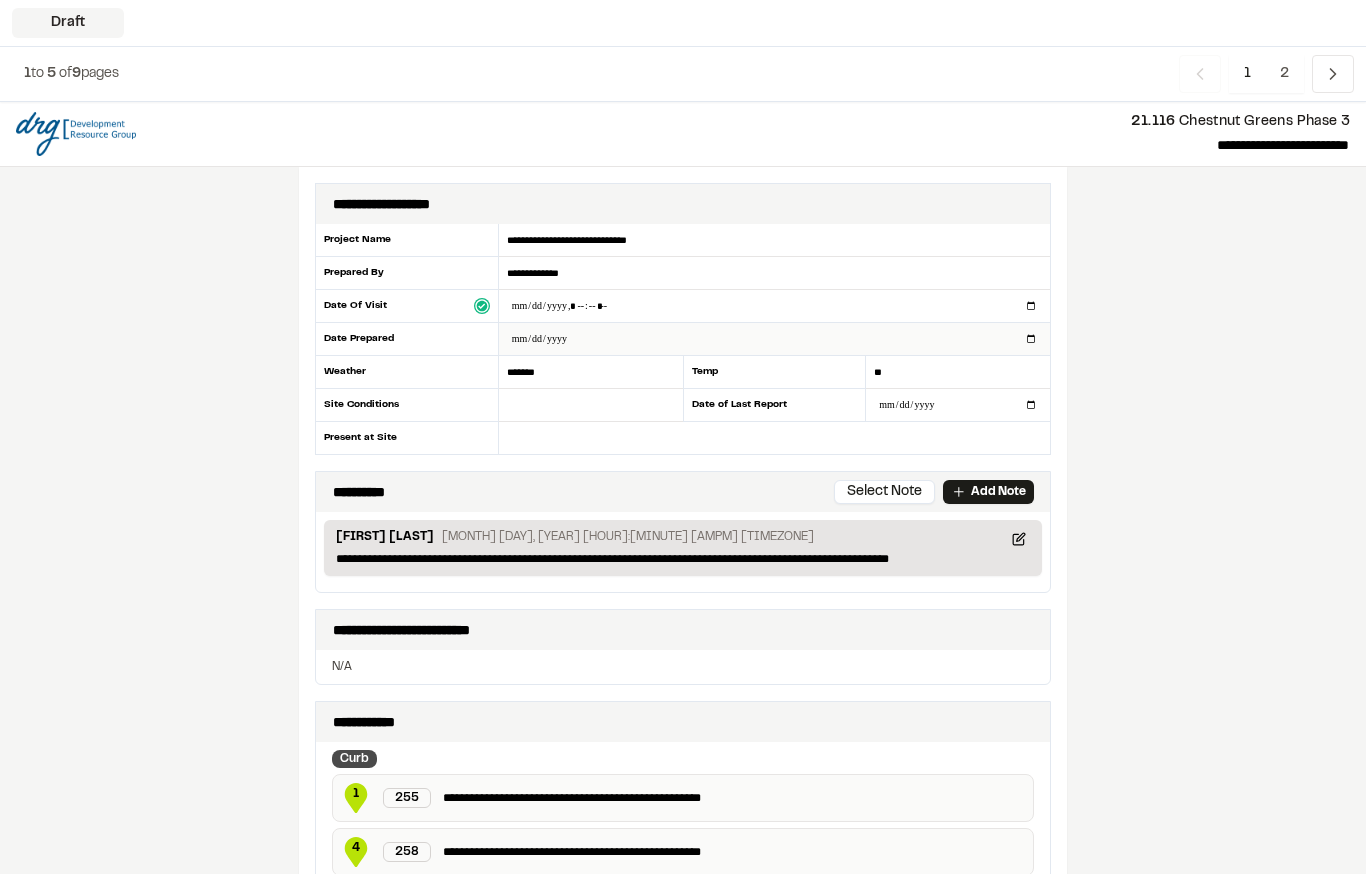 click at bounding box center (774, 339) 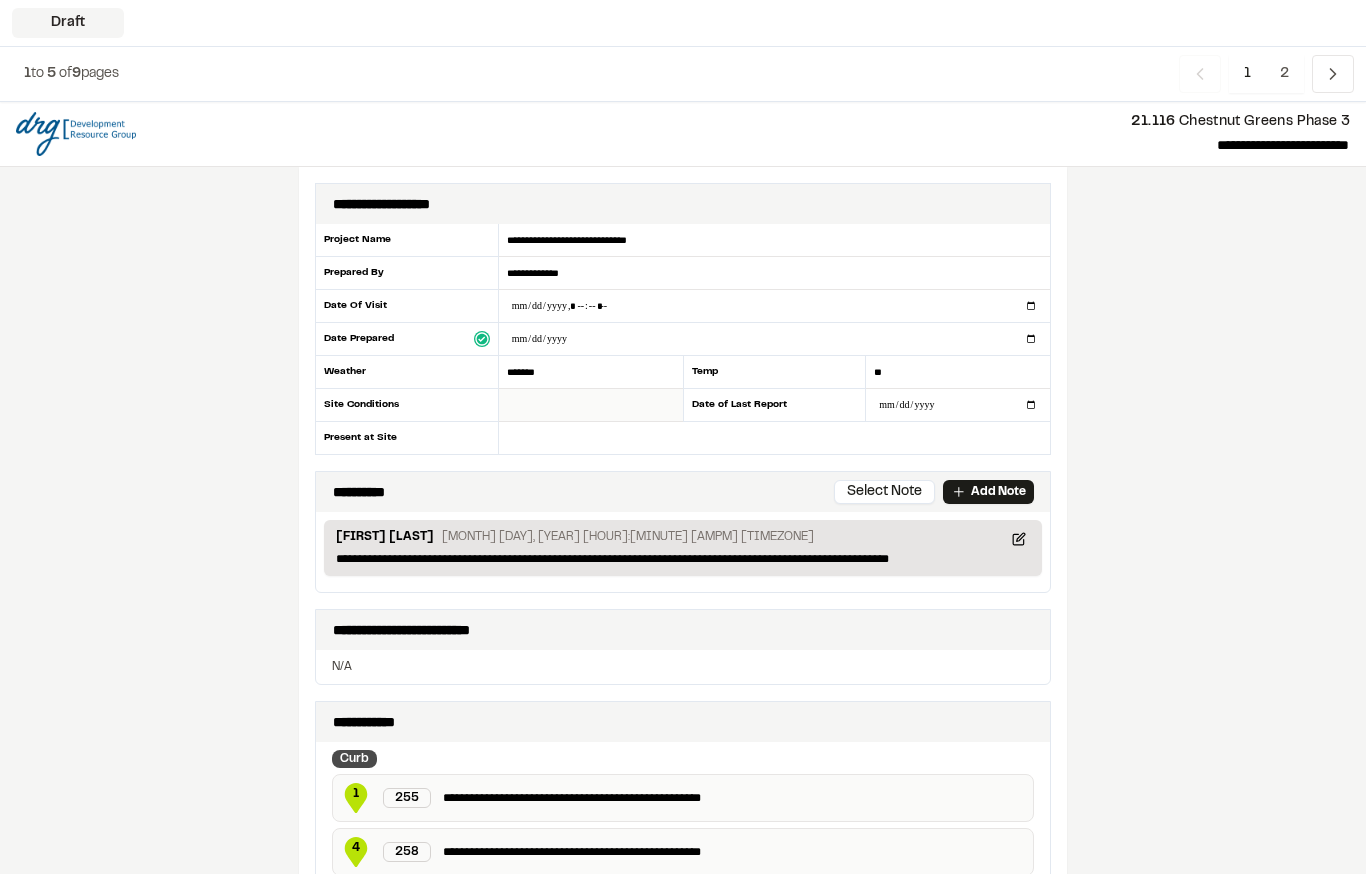 click at bounding box center [591, 405] 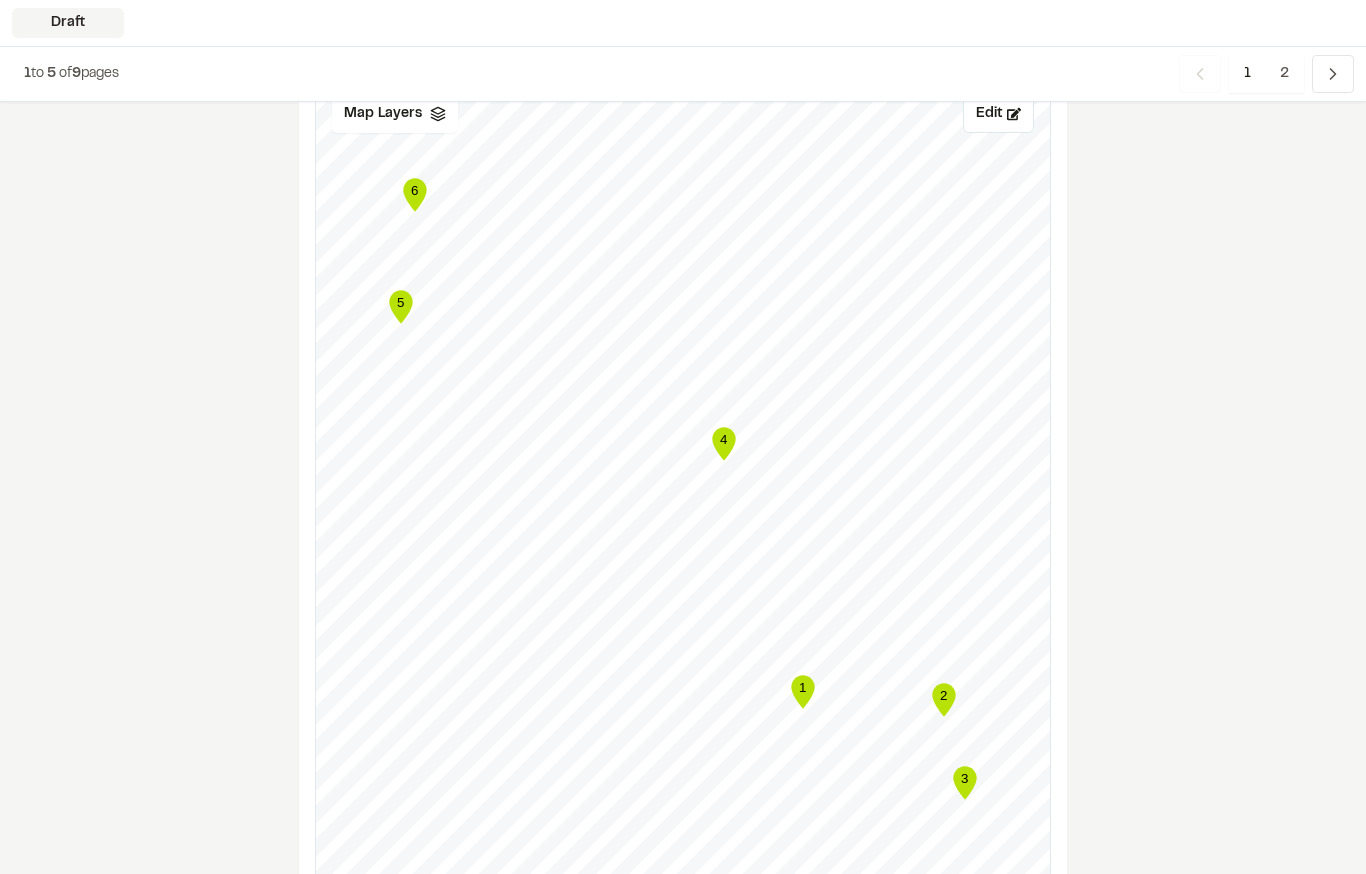 scroll, scrollTop: 1279, scrollLeft: 0, axis: vertical 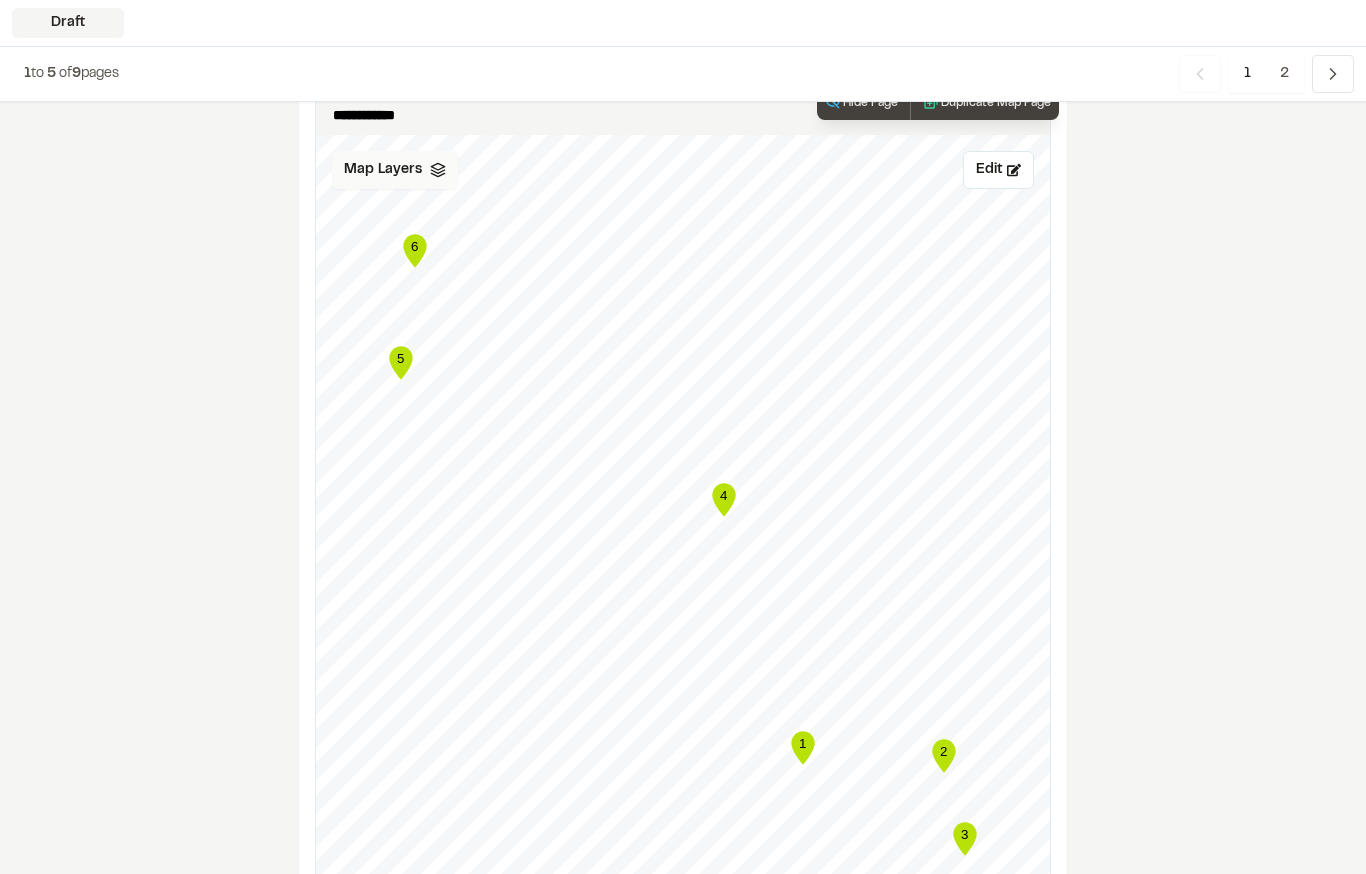 type on "***" 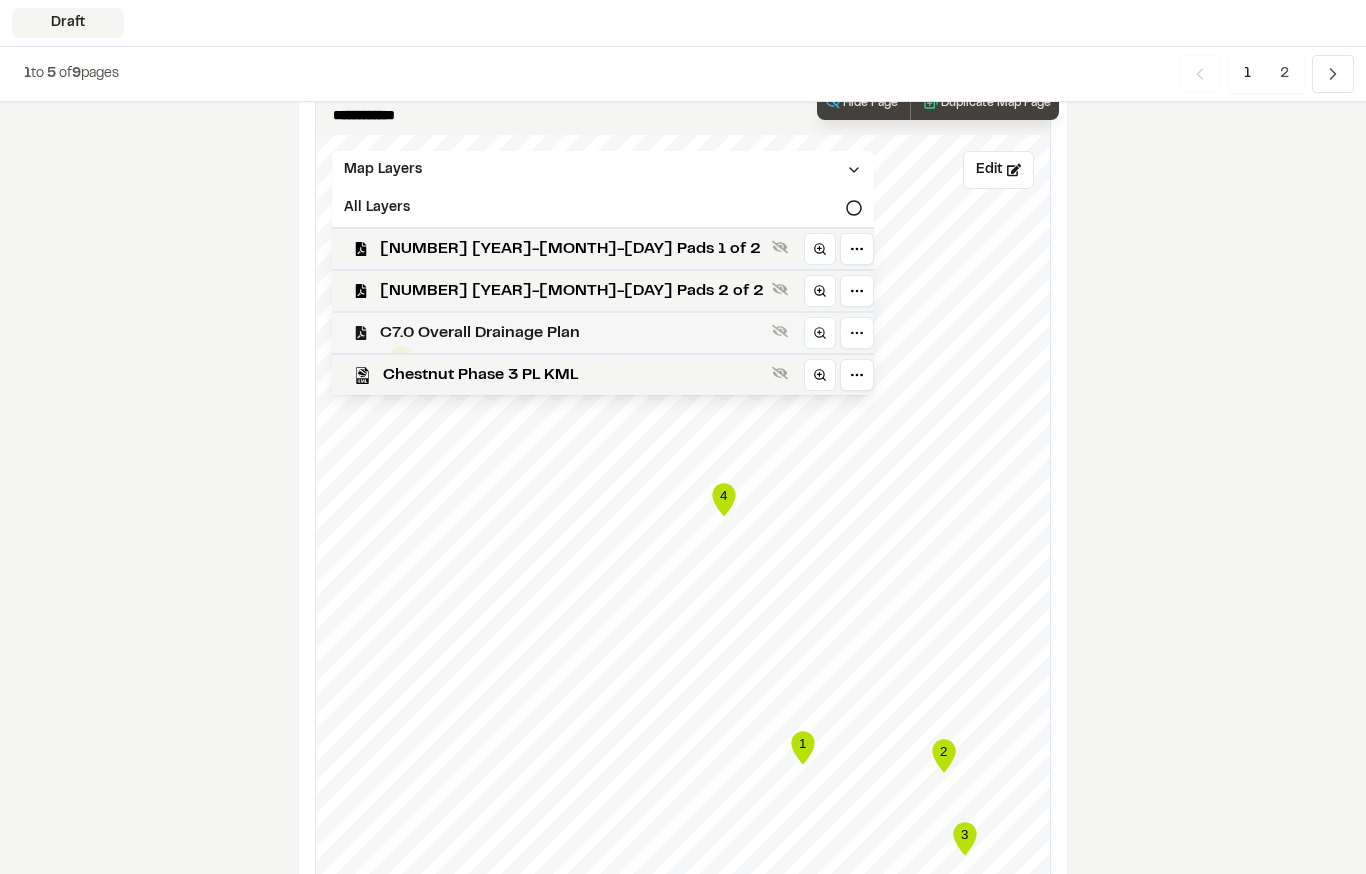 click on "C7.0 Overall Drainage Plan" at bounding box center (572, 333) 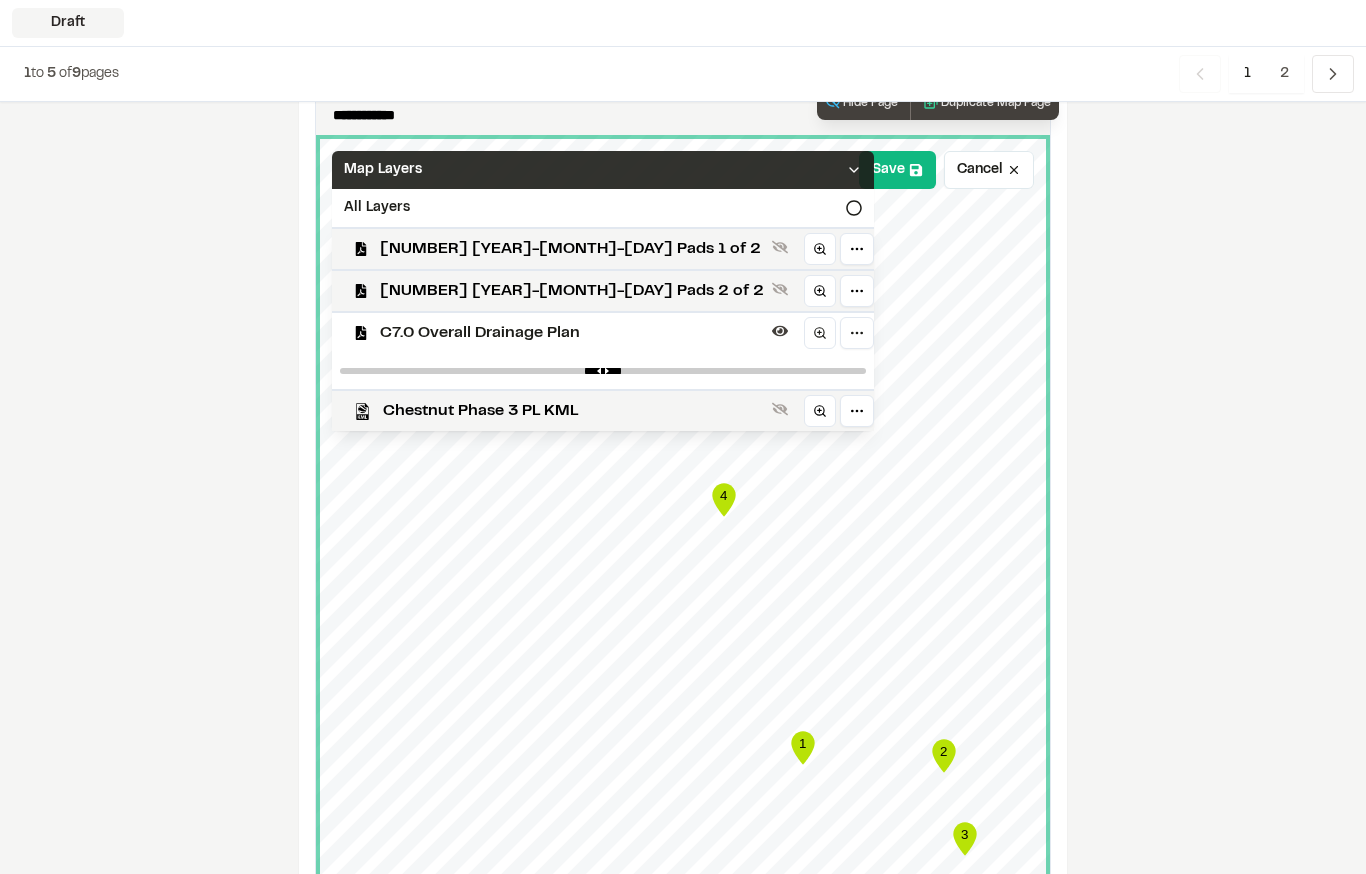 click on "Map Layers" at bounding box center [603, 170] 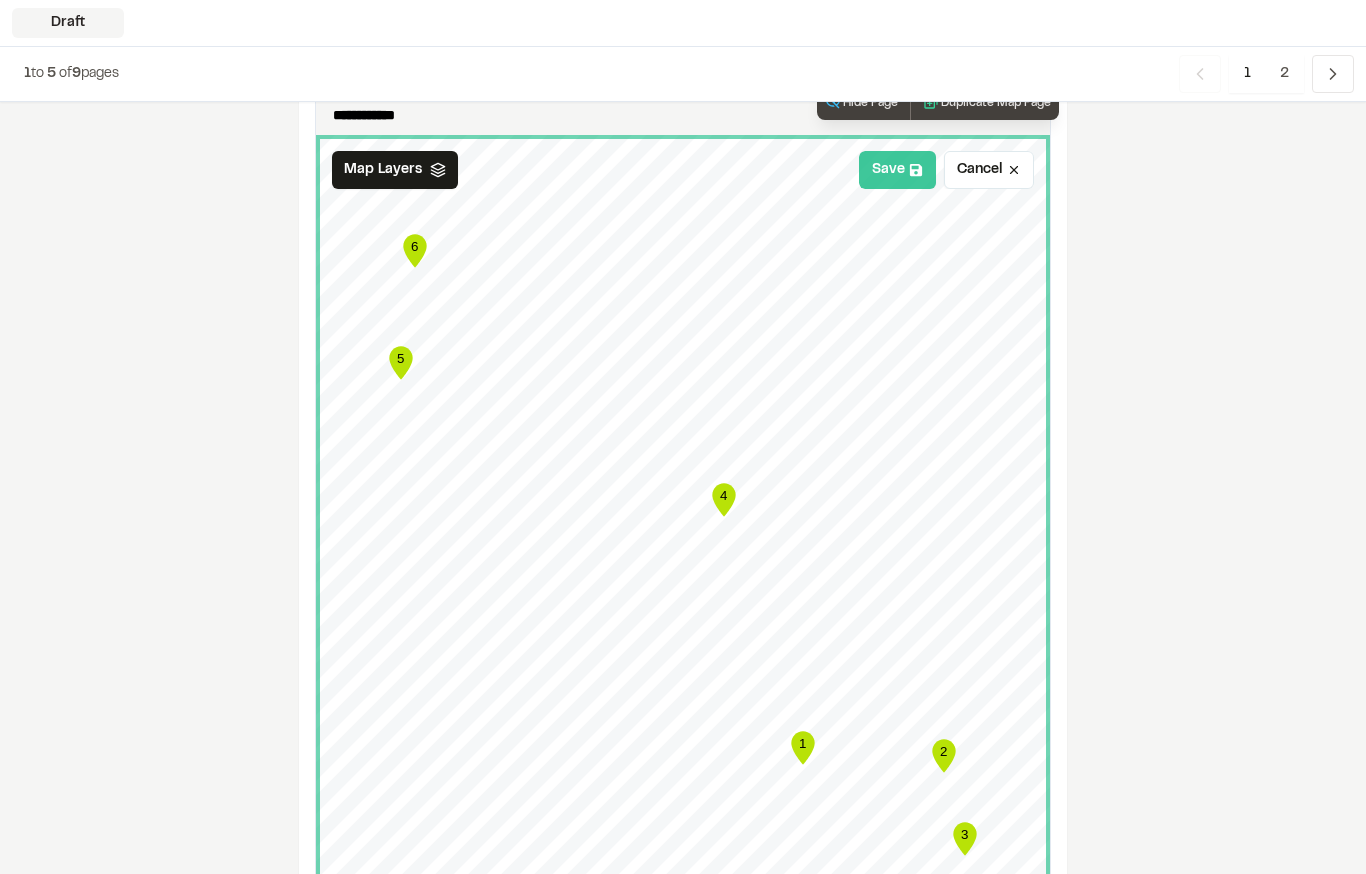 click on "Save" at bounding box center [897, 170] 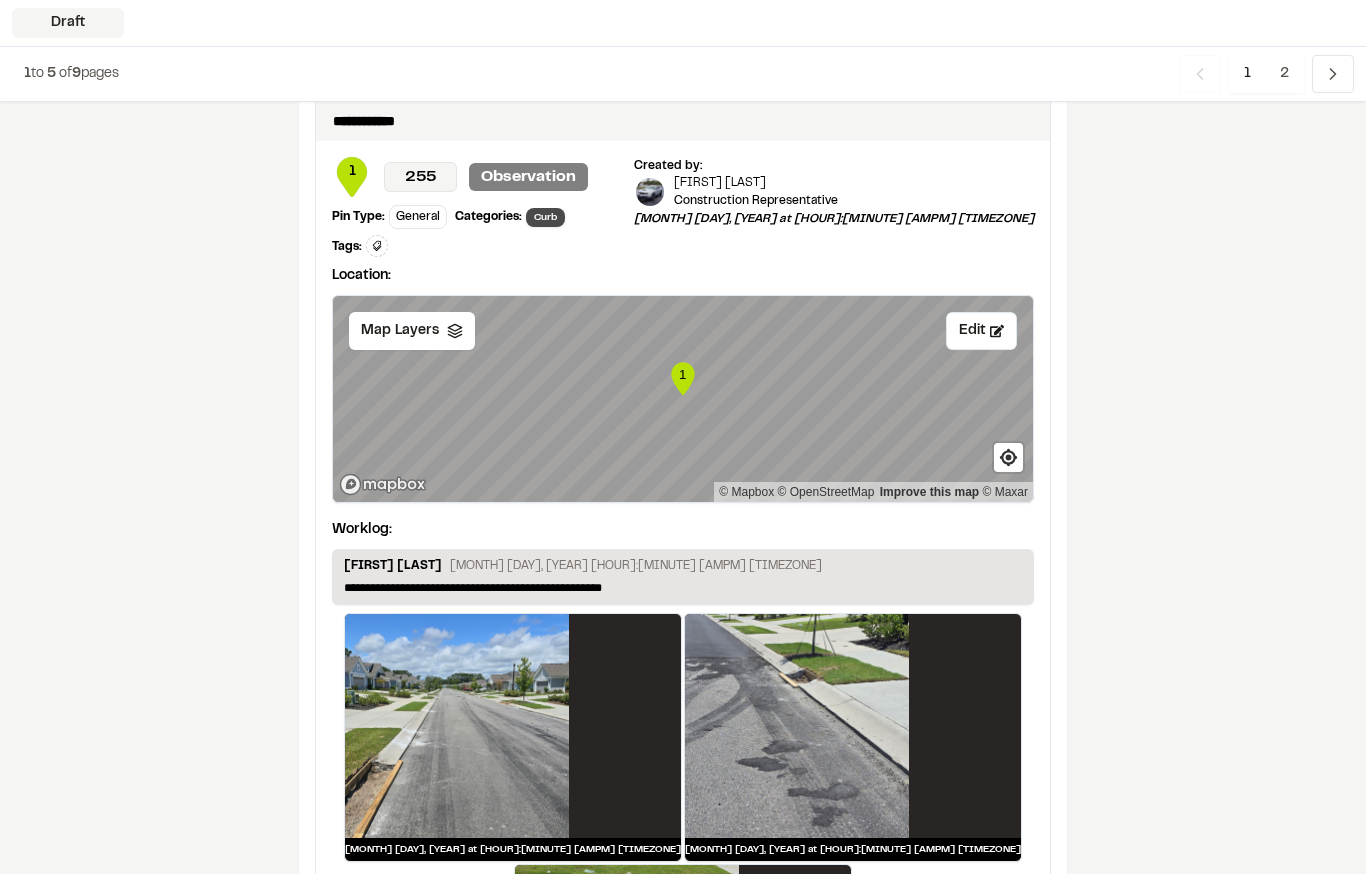 scroll, scrollTop: 2229, scrollLeft: 0, axis: vertical 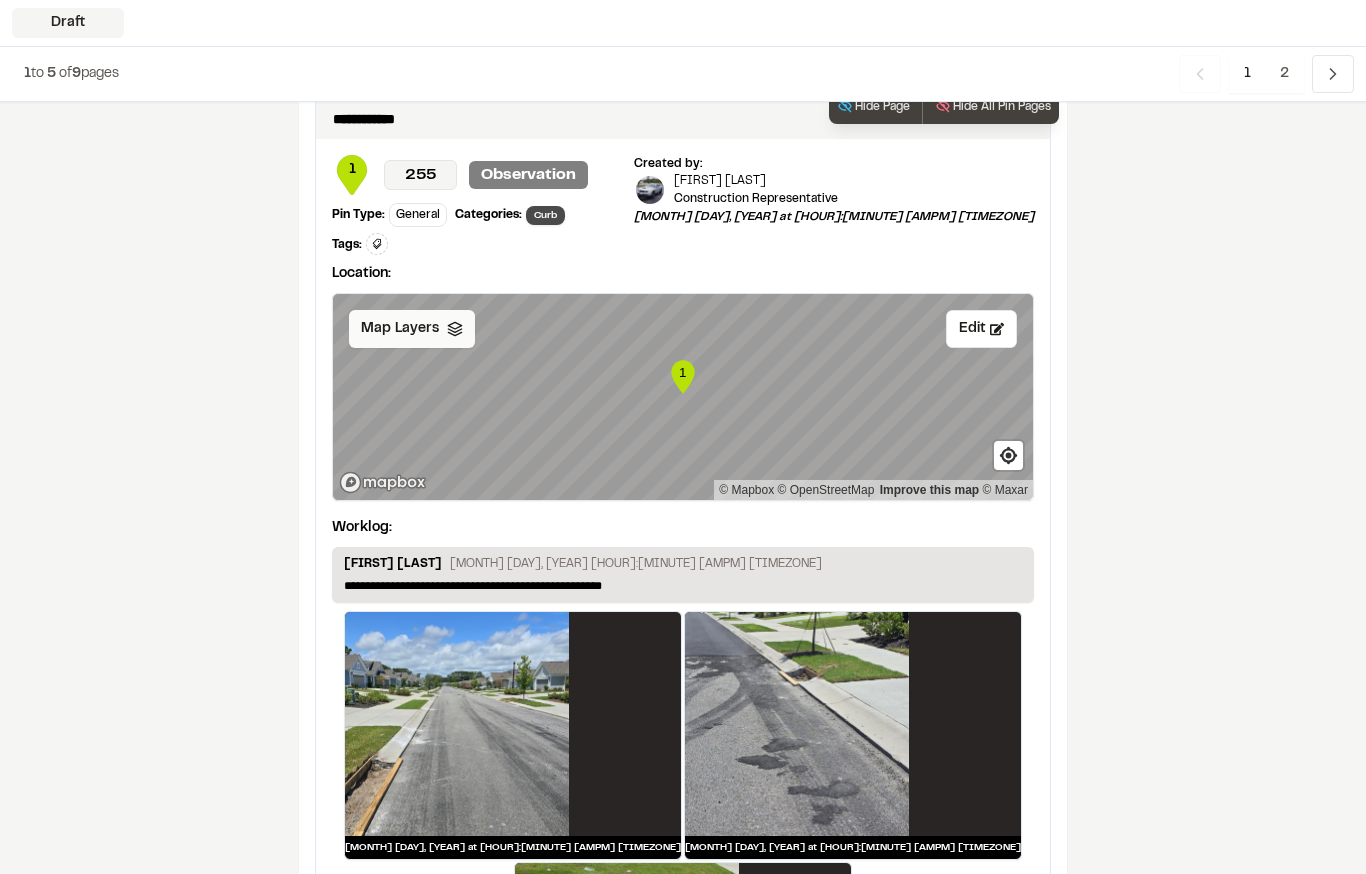 click on "Map Layers" at bounding box center [400, 329] 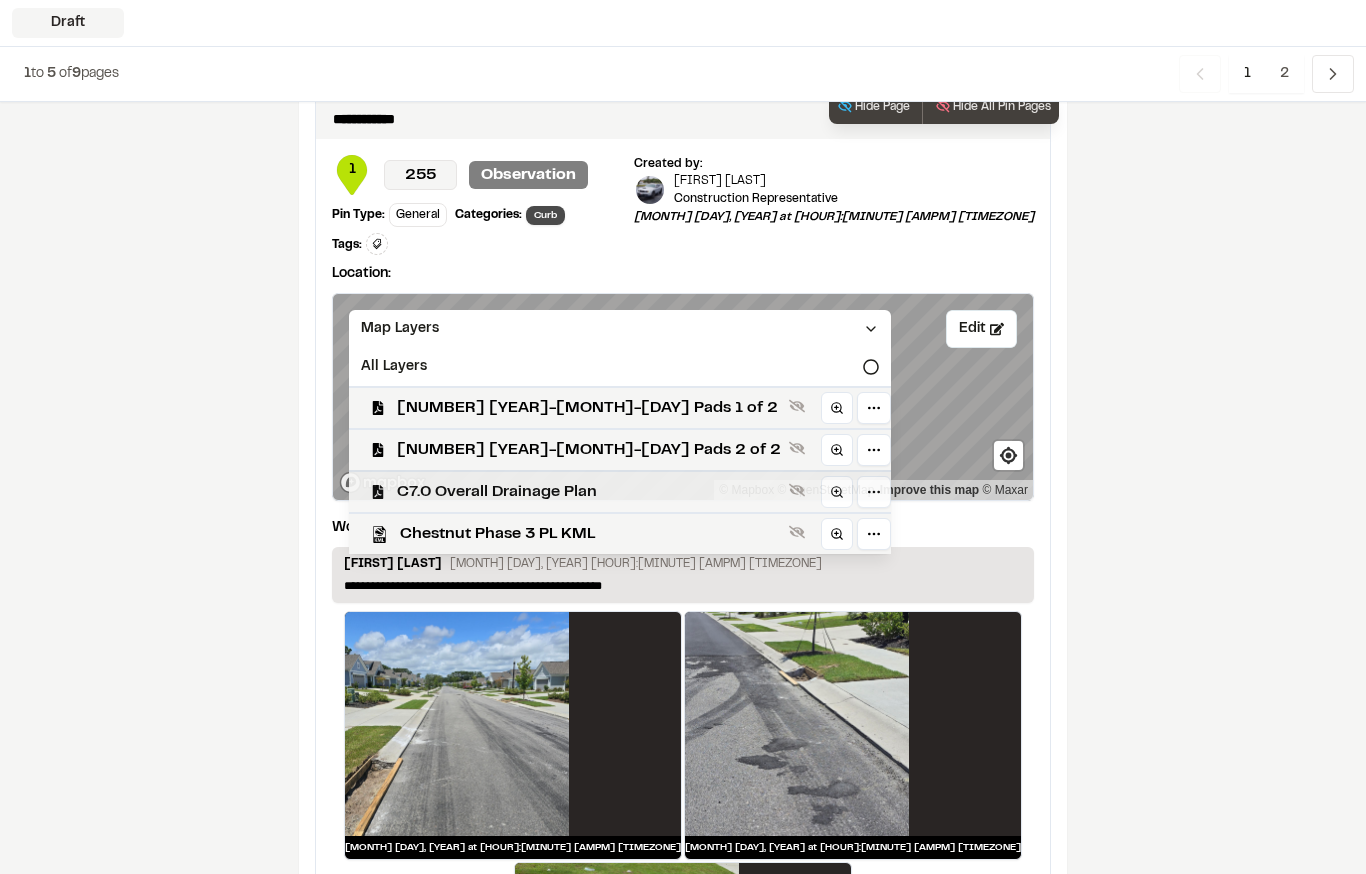 click on "C7.0 Overall Drainage Plan" at bounding box center [589, 492] 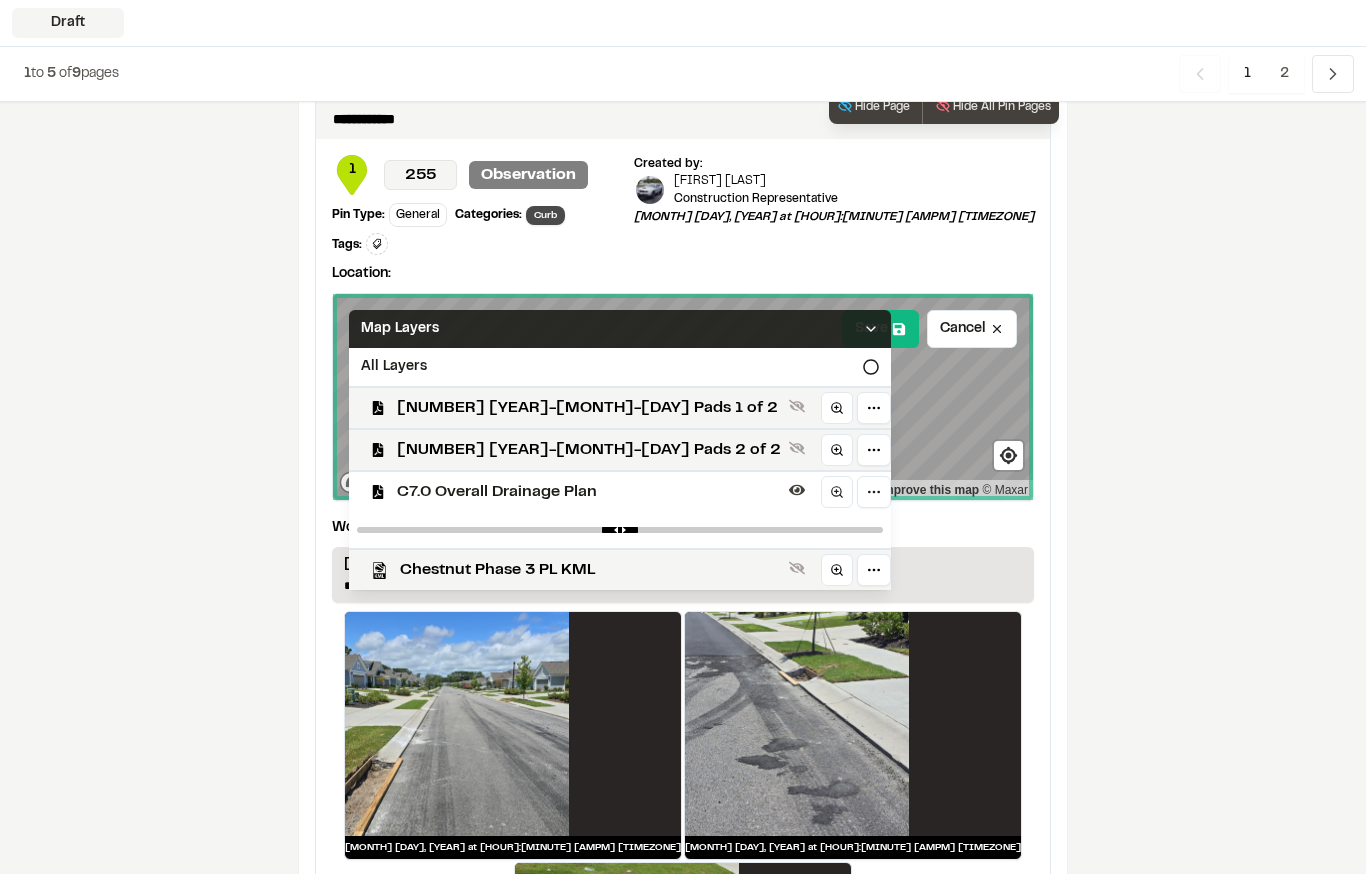 click on "Map Layers" at bounding box center (620, 329) 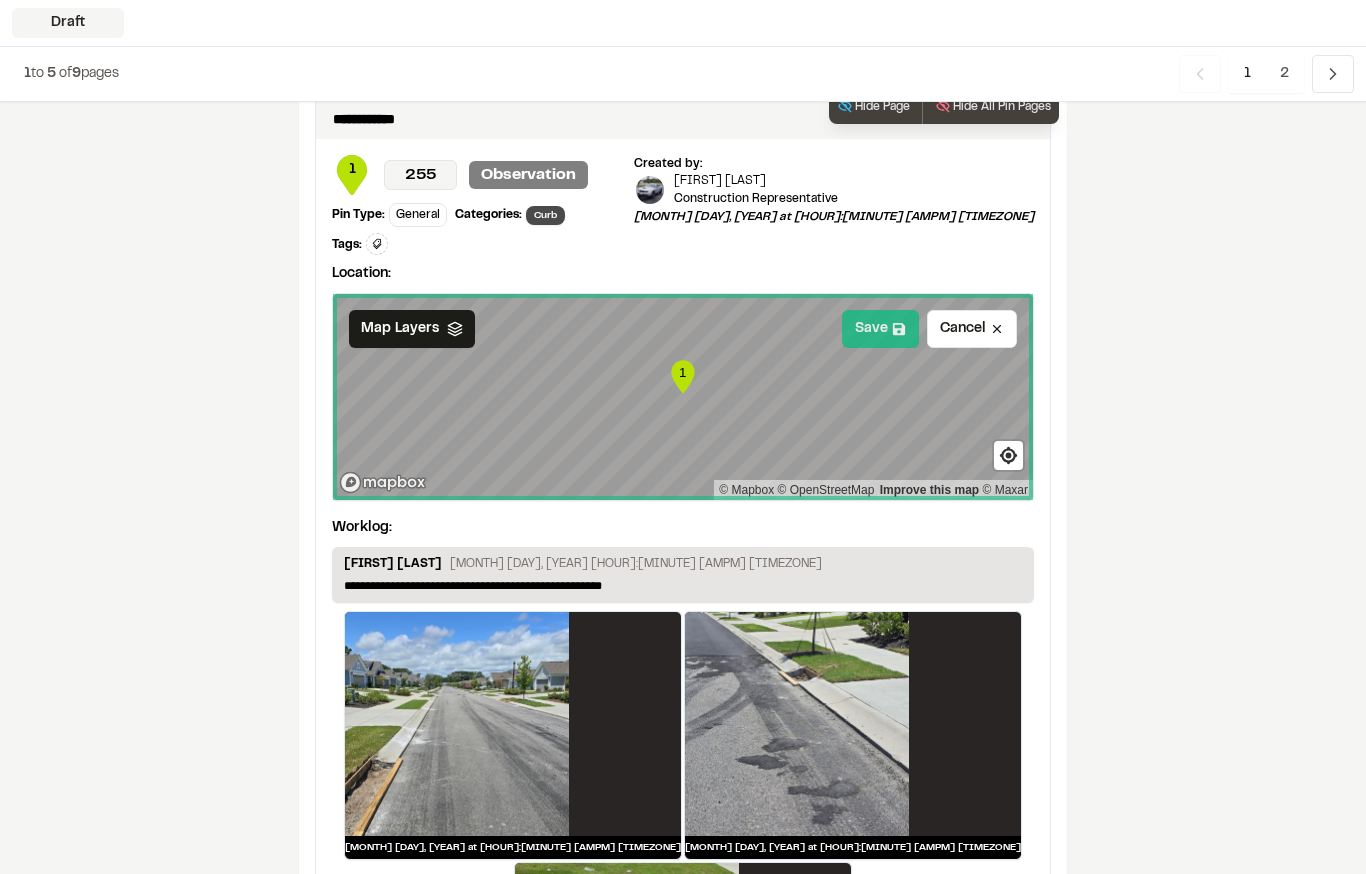 click on "Save" at bounding box center (880, 329) 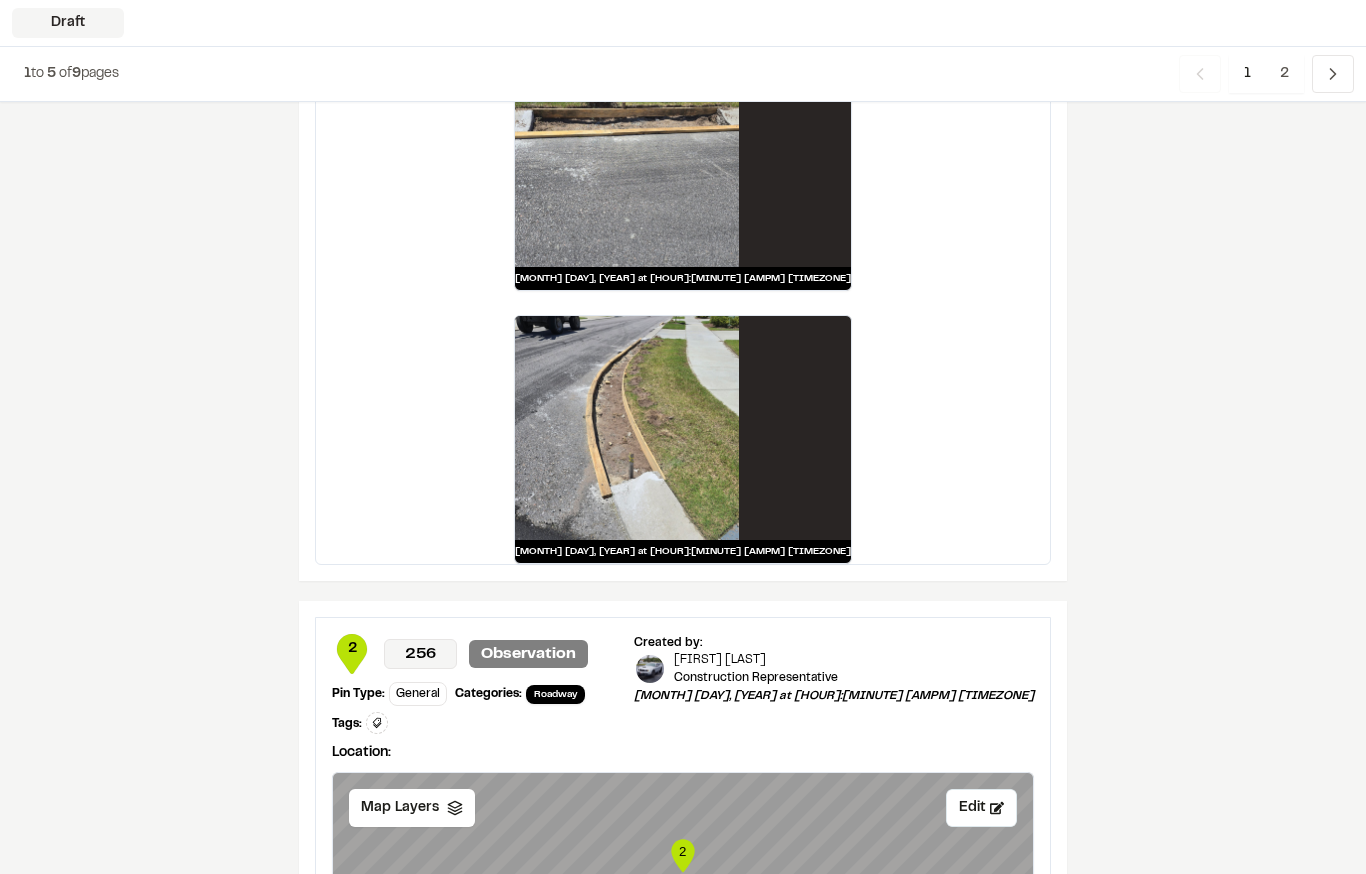 scroll, scrollTop: 3049, scrollLeft: 0, axis: vertical 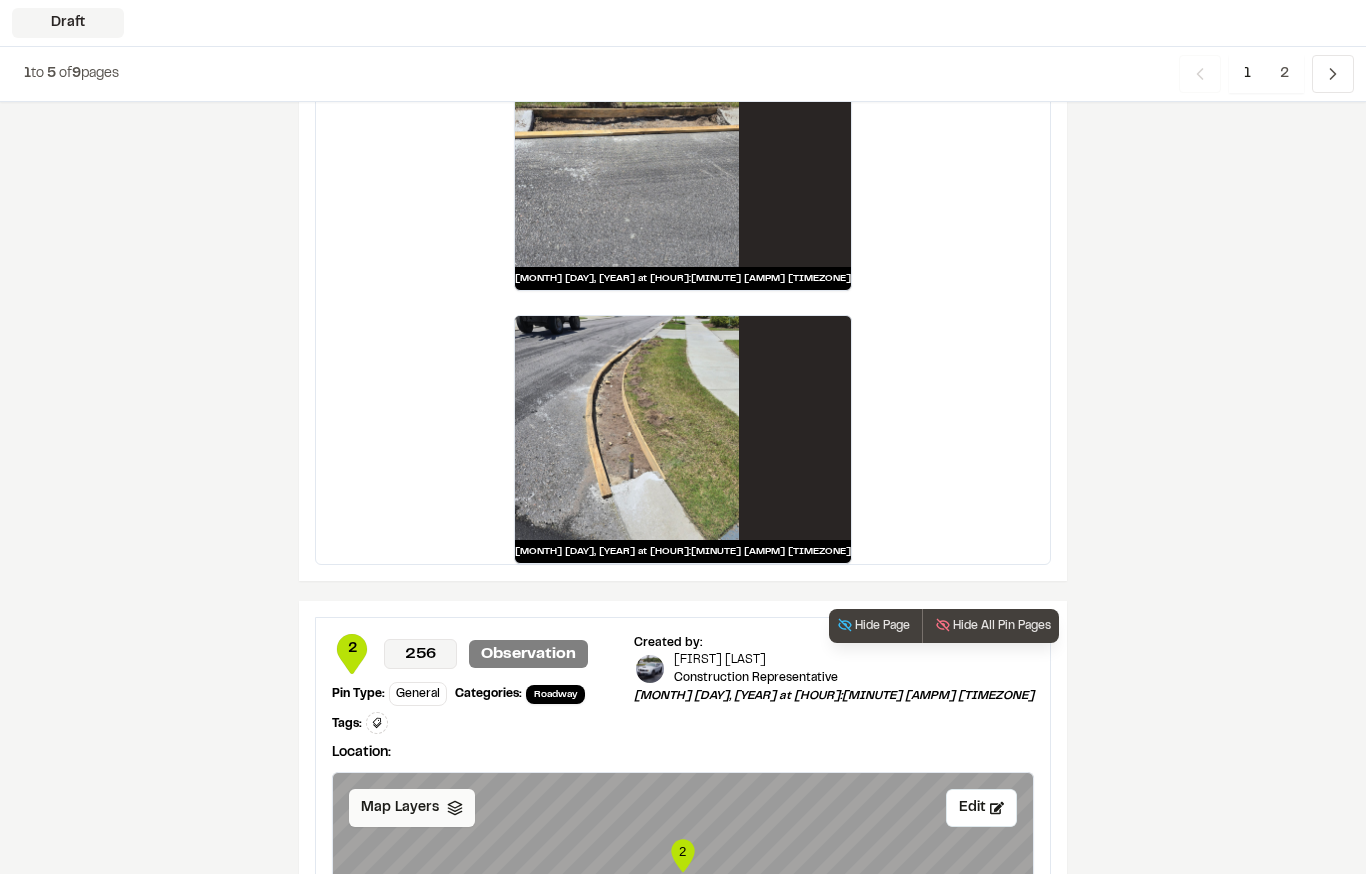 click on "Map Layers" at bounding box center [400, 808] 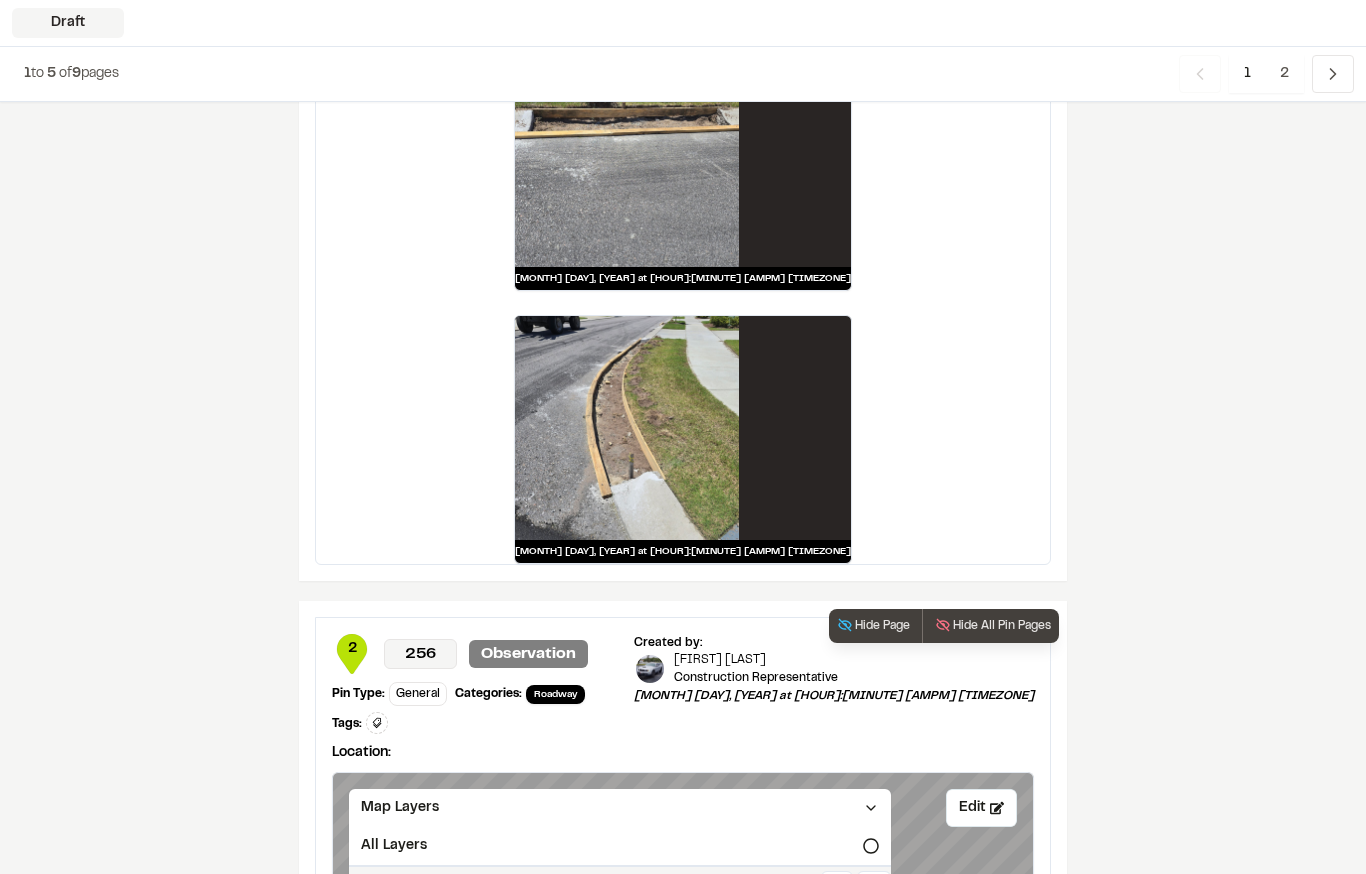 click on "C7.0 Overall Drainage Plan" at bounding box center (589, 971) 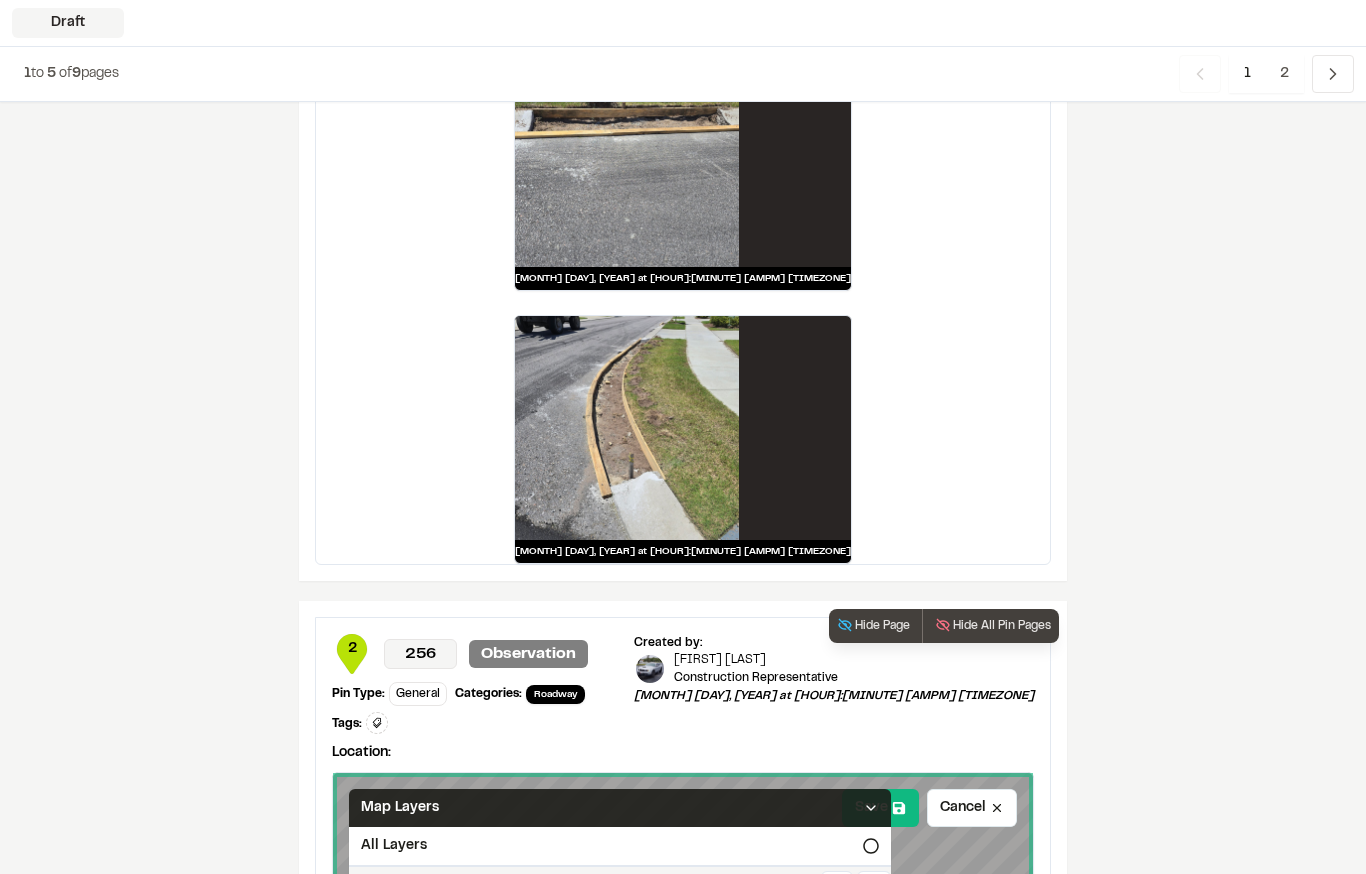 click on "Map Layers" at bounding box center (620, 808) 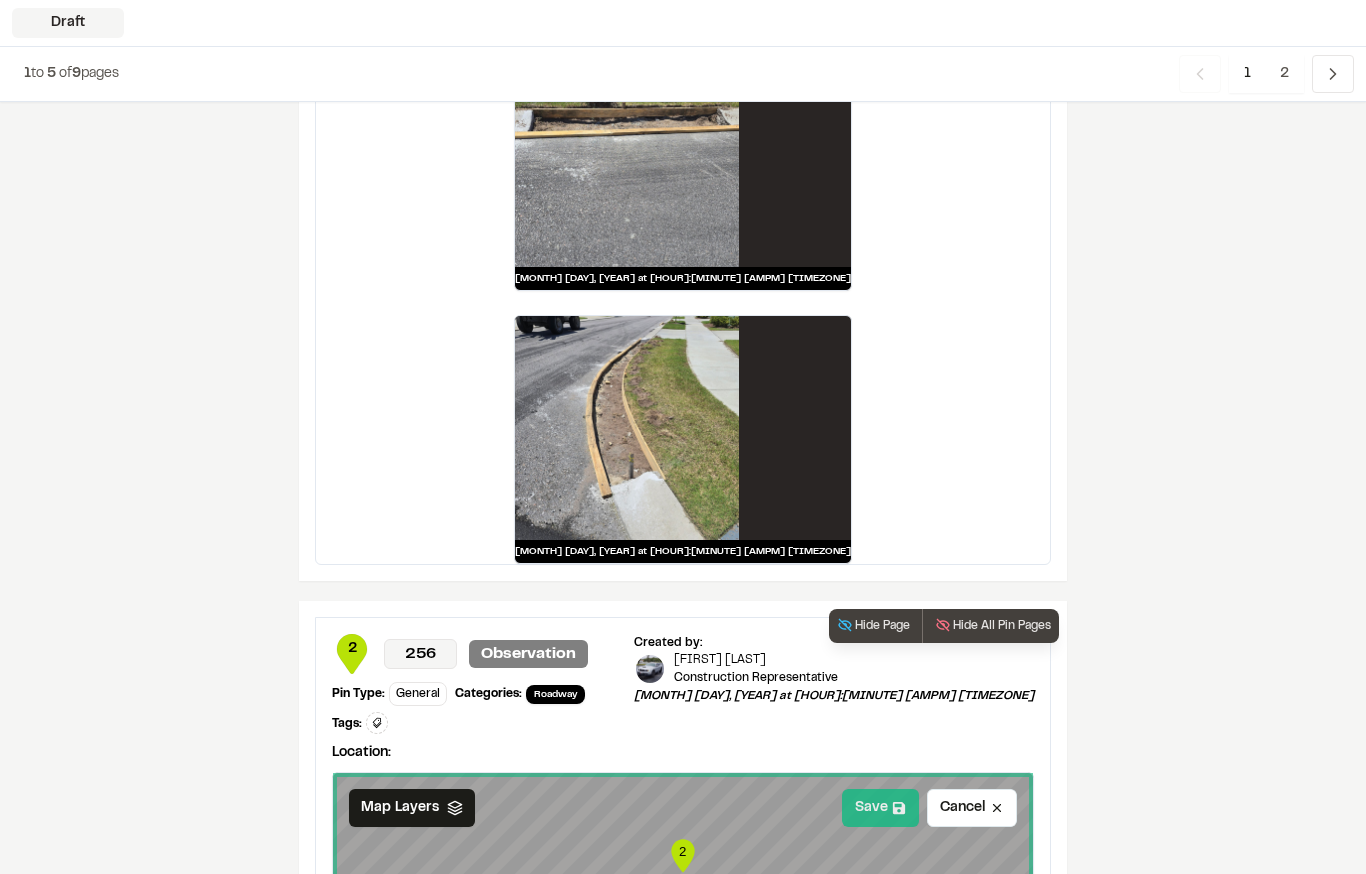 click 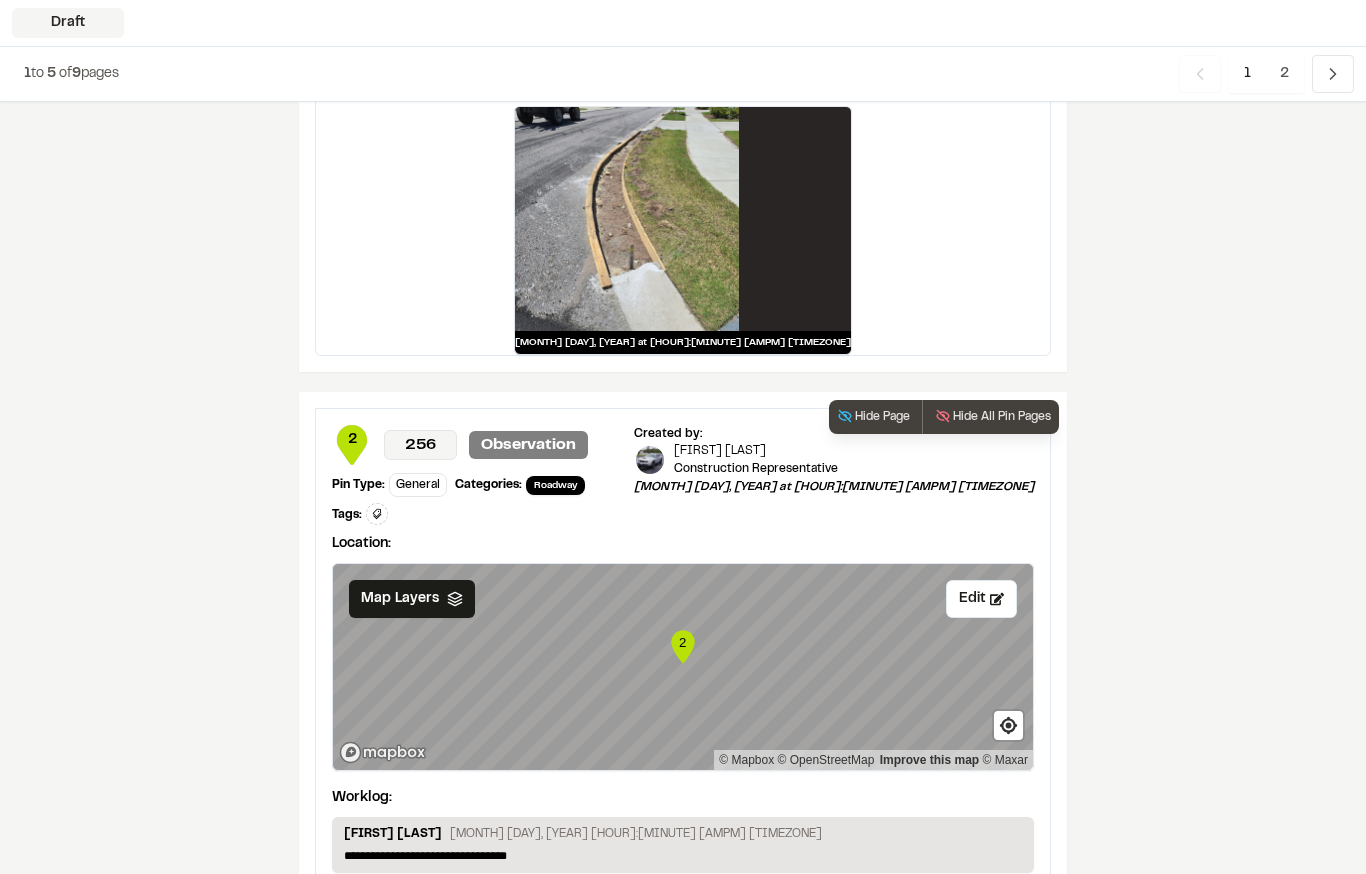 scroll, scrollTop: 3324, scrollLeft: 0, axis: vertical 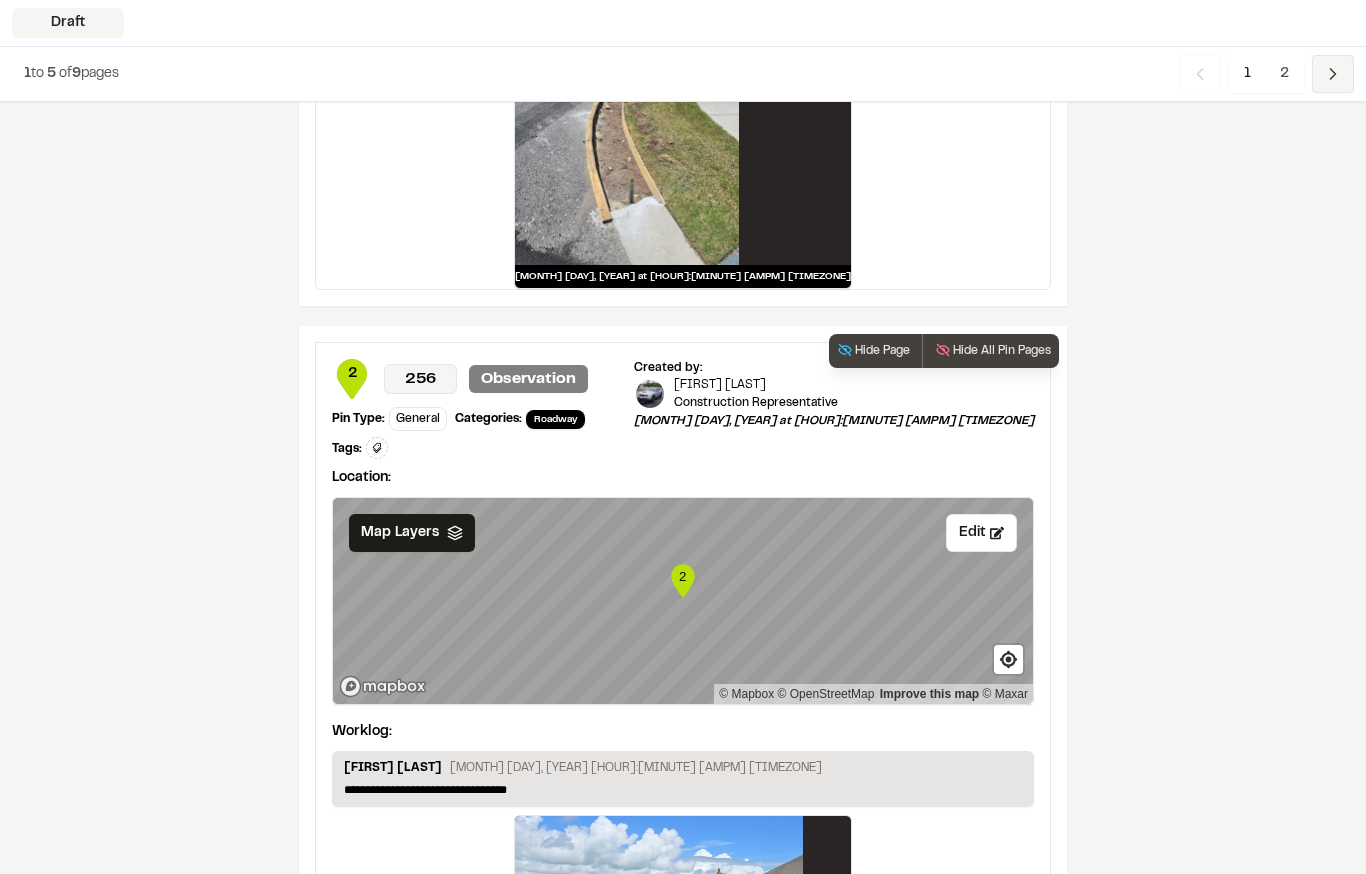 click 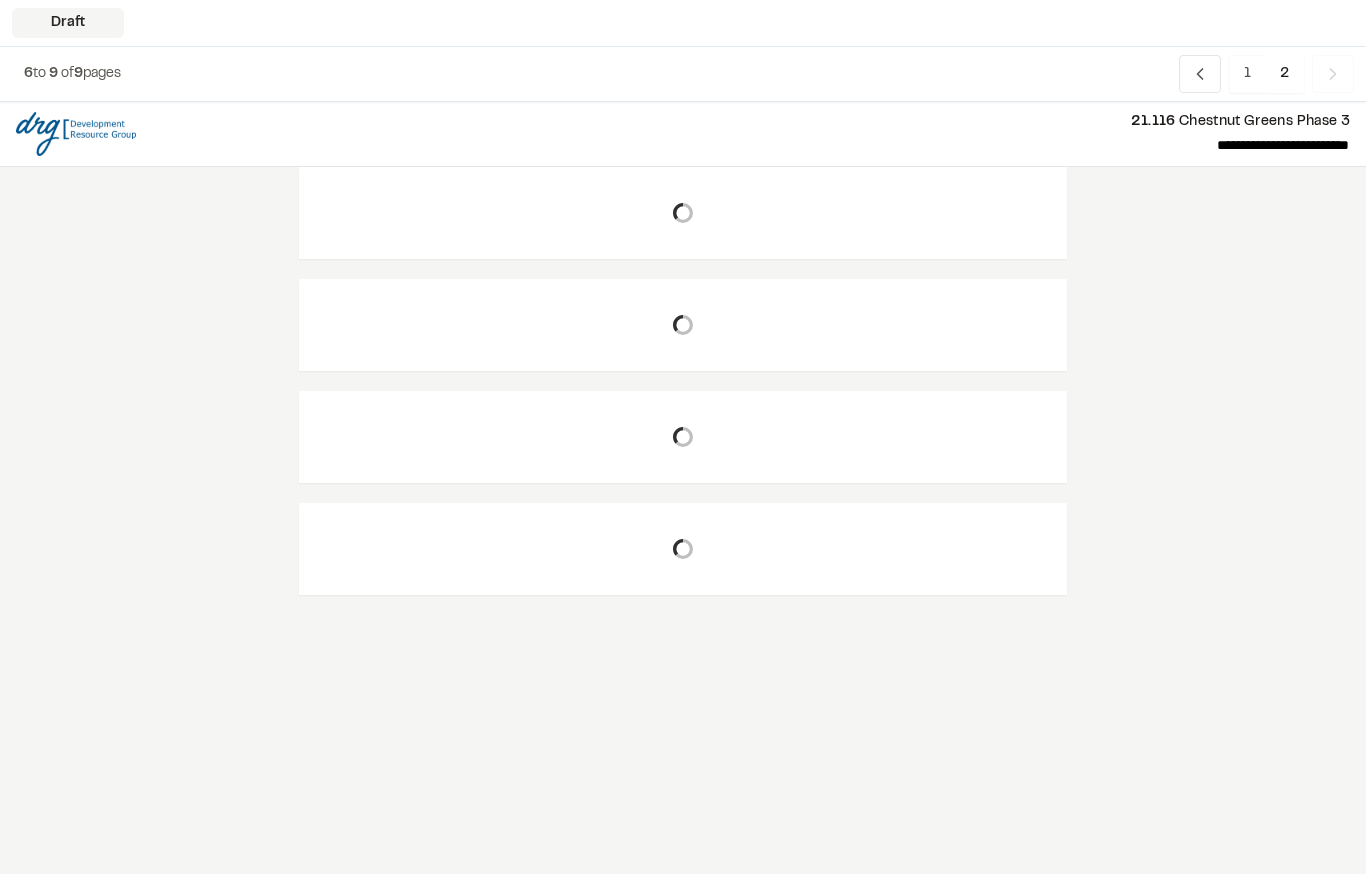 scroll, scrollTop: 0, scrollLeft: 0, axis: both 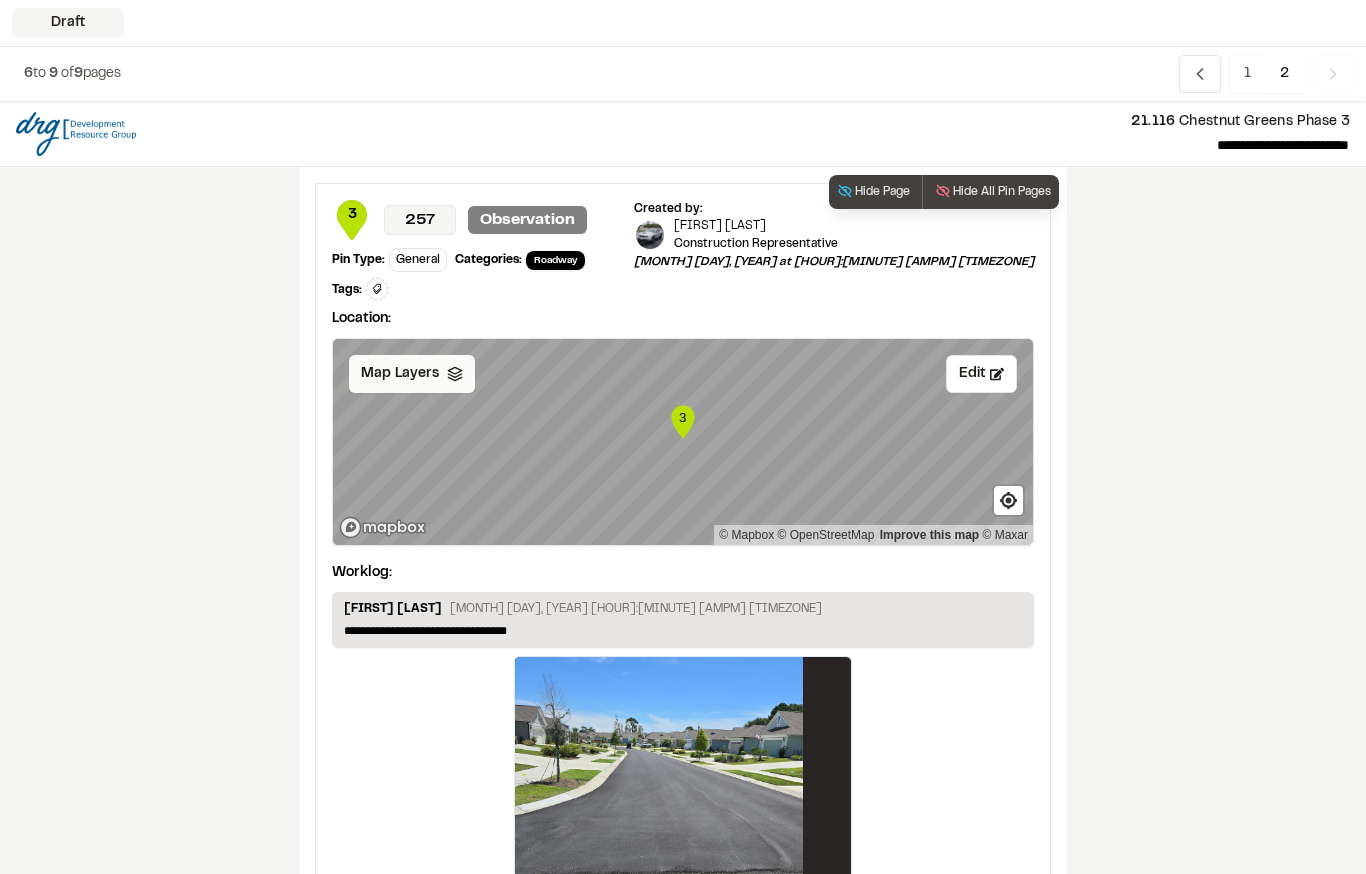 click on "Map Layers" at bounding box center [412, 374] 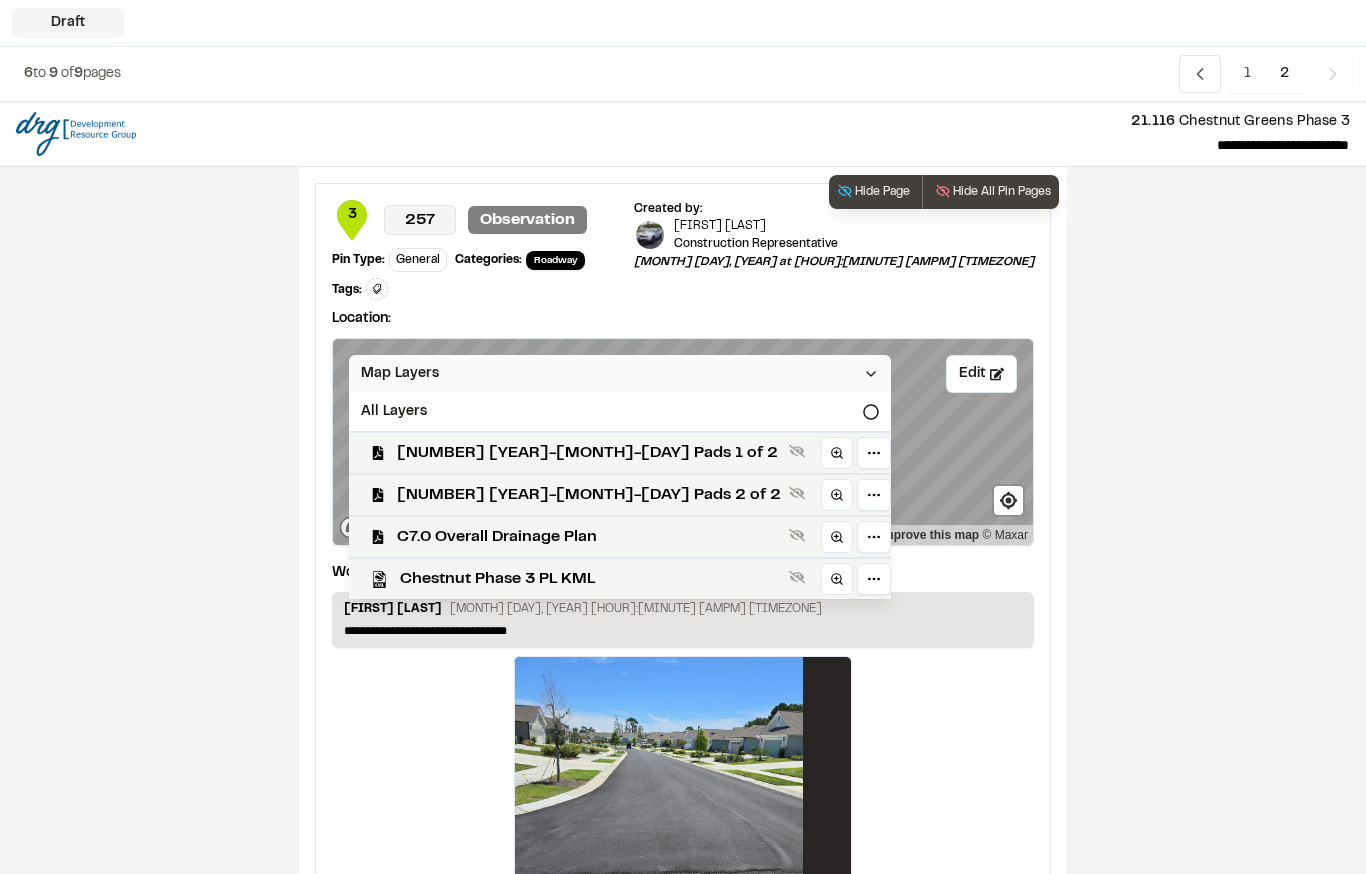 click on "Map Layers" at bounding box center (620, 374) 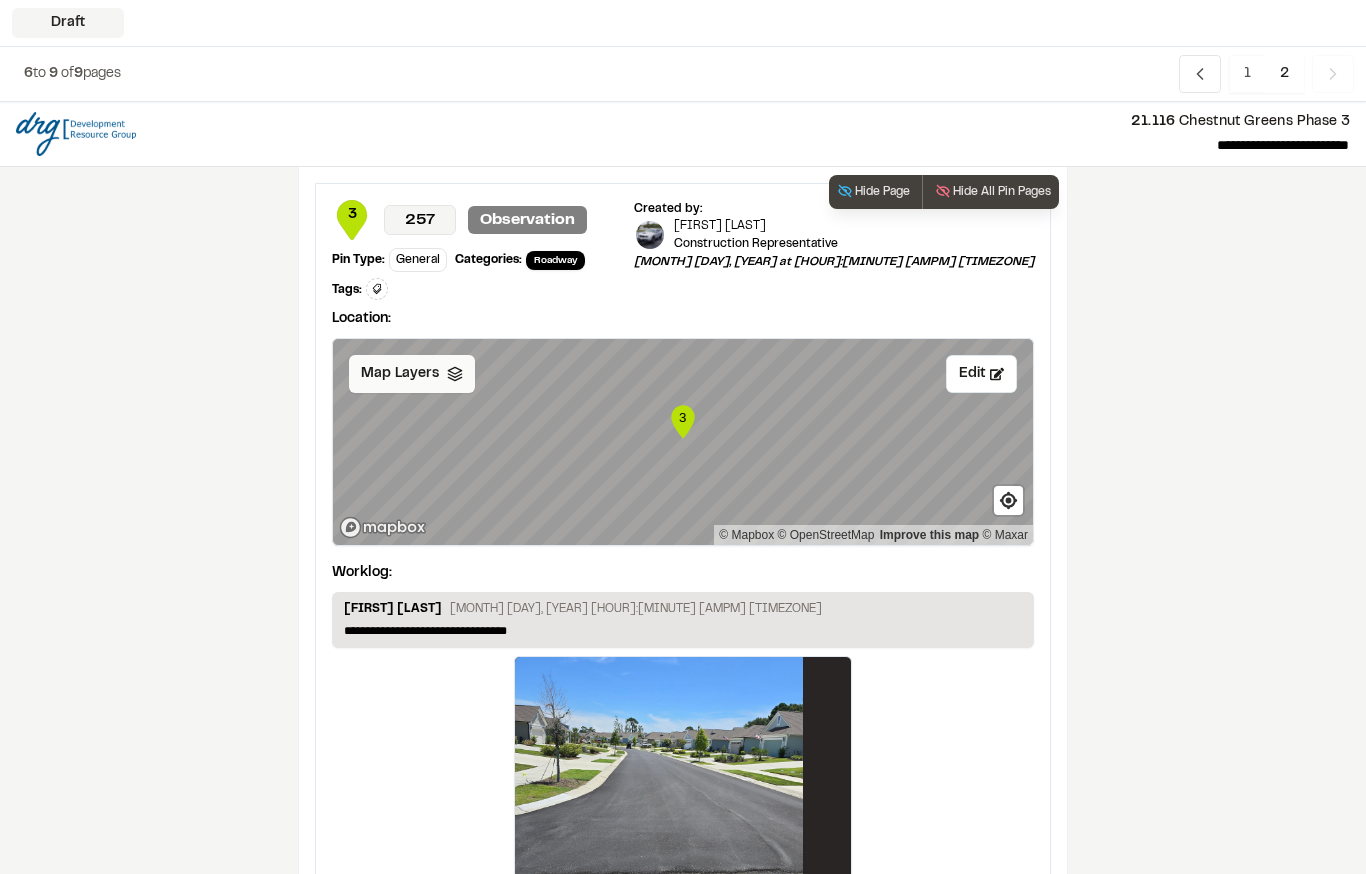 click on "Map Layers" at bounding box center (400, 374) 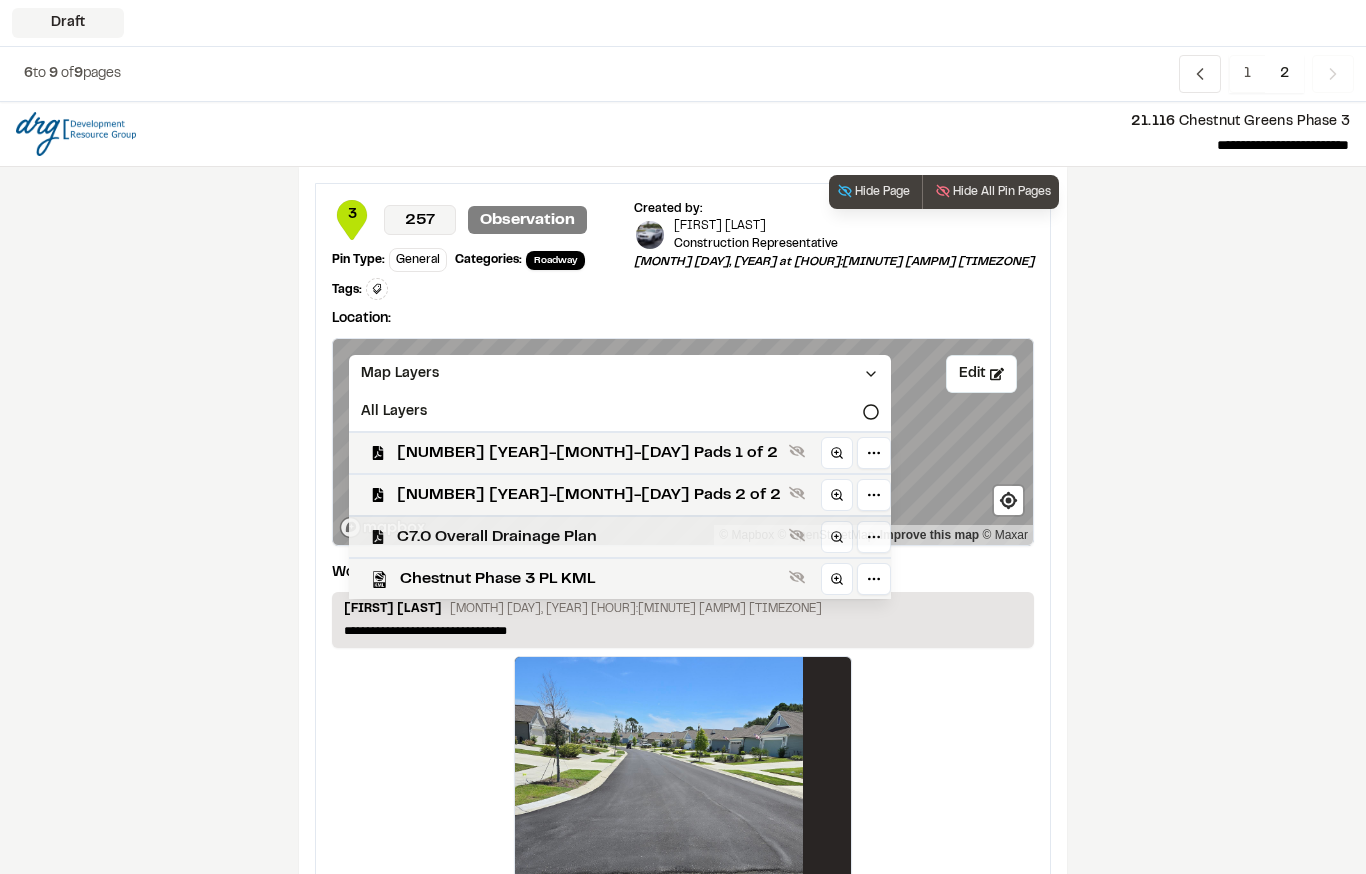 click on "C7.0 Overall Drainage Plan" at bounding box center [589, 537] 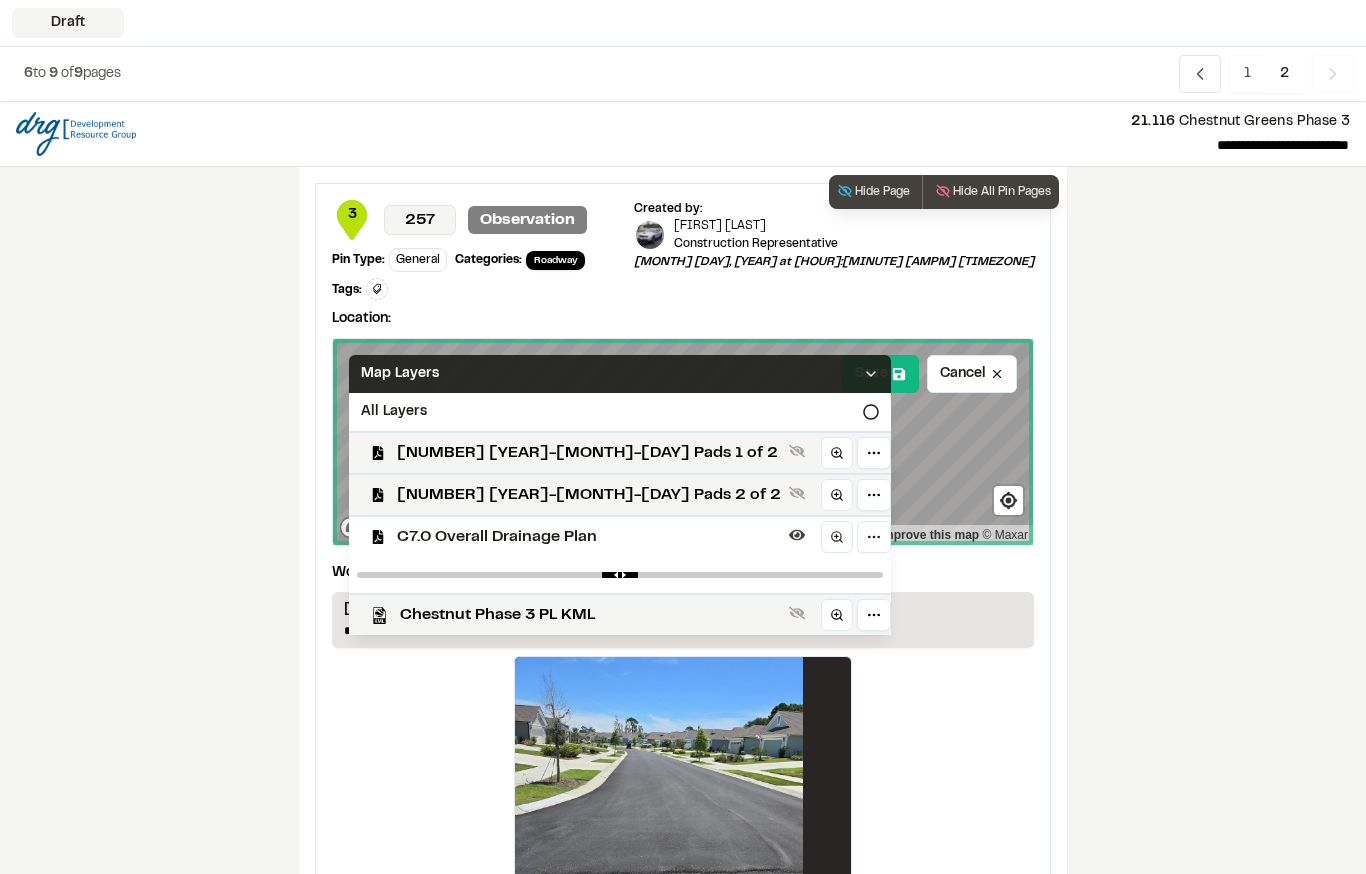 click on "Map Layers" at bounding box center (620, 374) 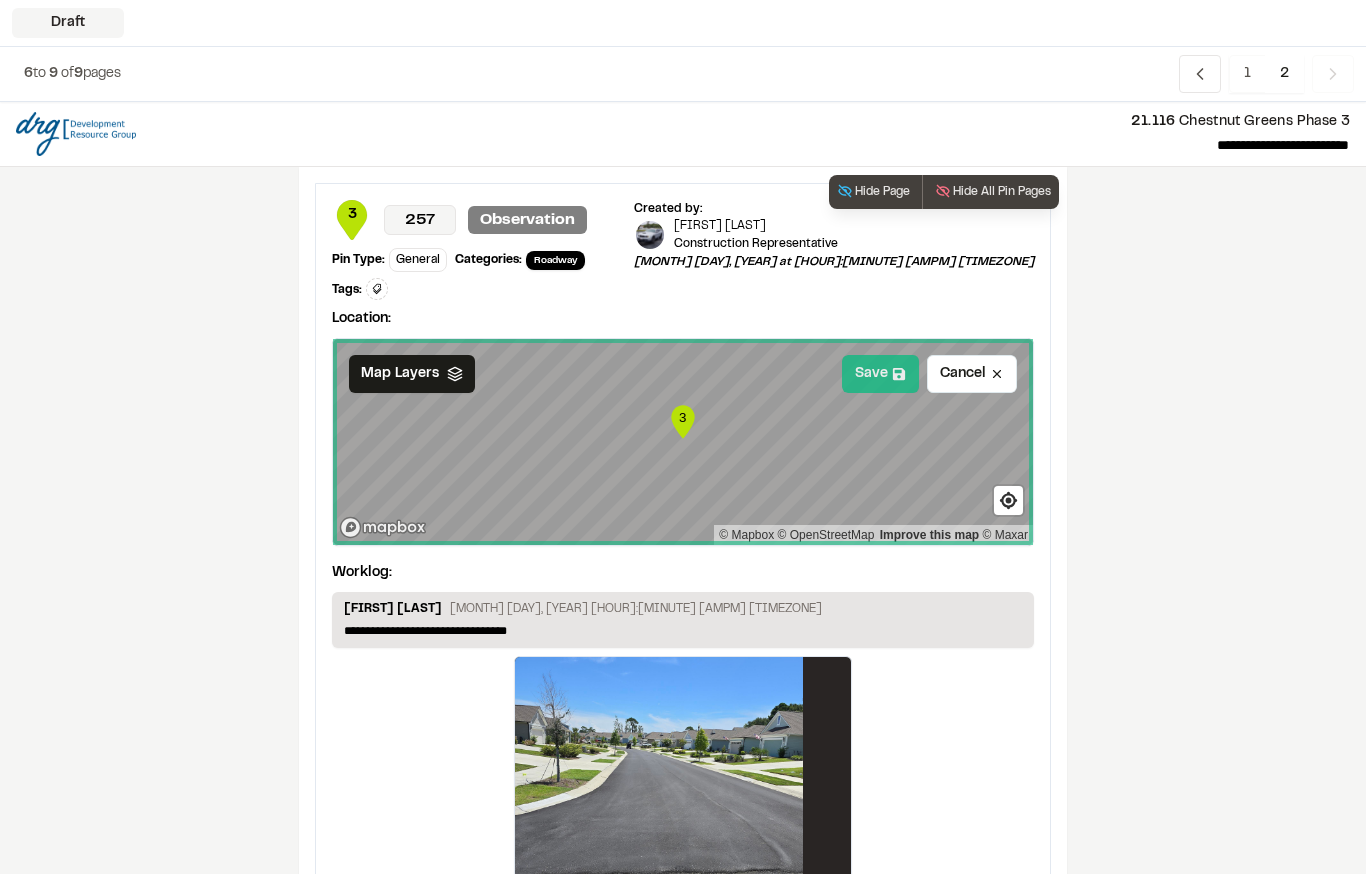 click 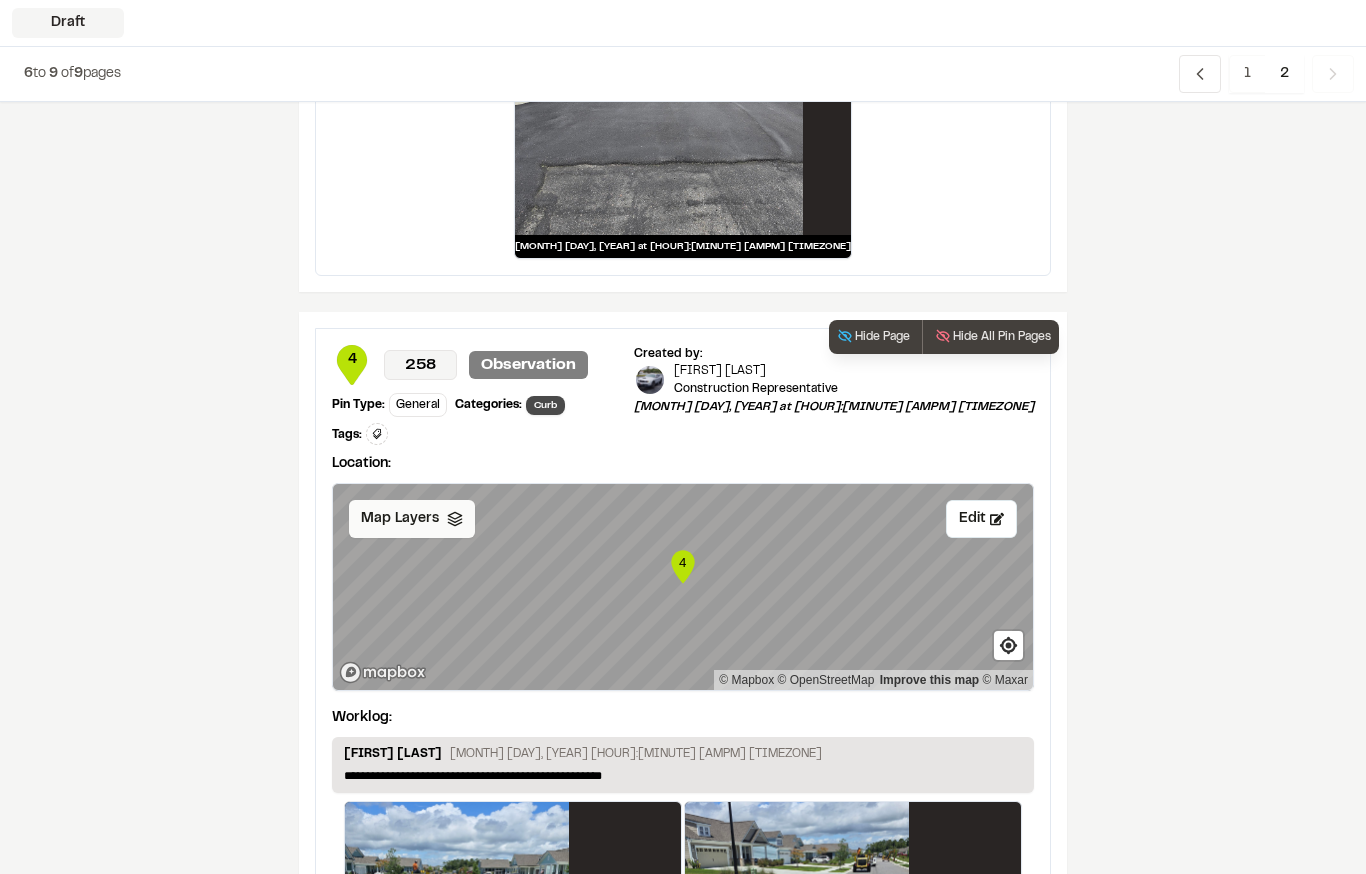 scroll, scrollTop: 710, scrollLeft: 0, axis: vertical 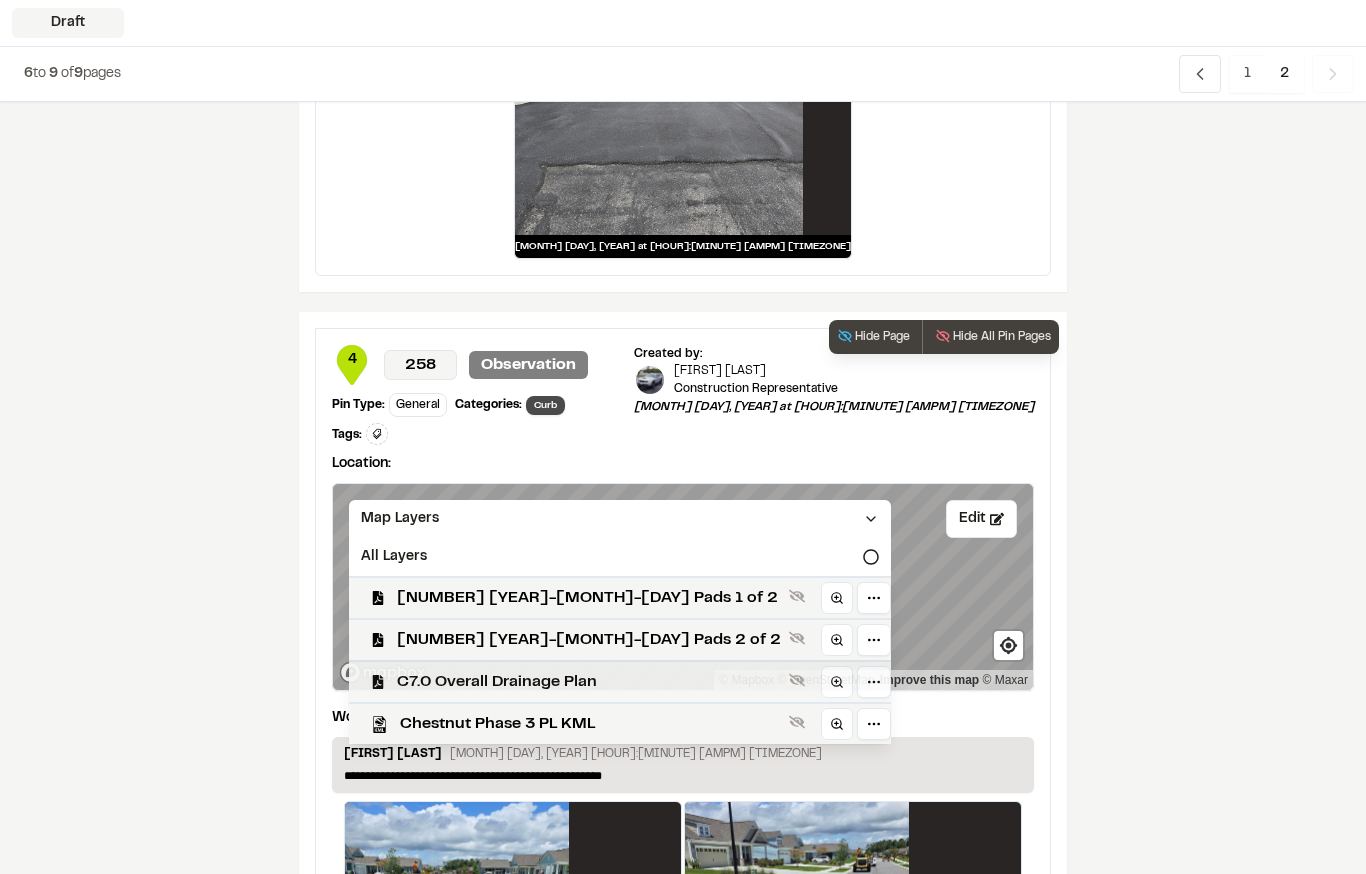 click on "C7.0 Overall Drainage Plan" at bounding box center [589, 682] 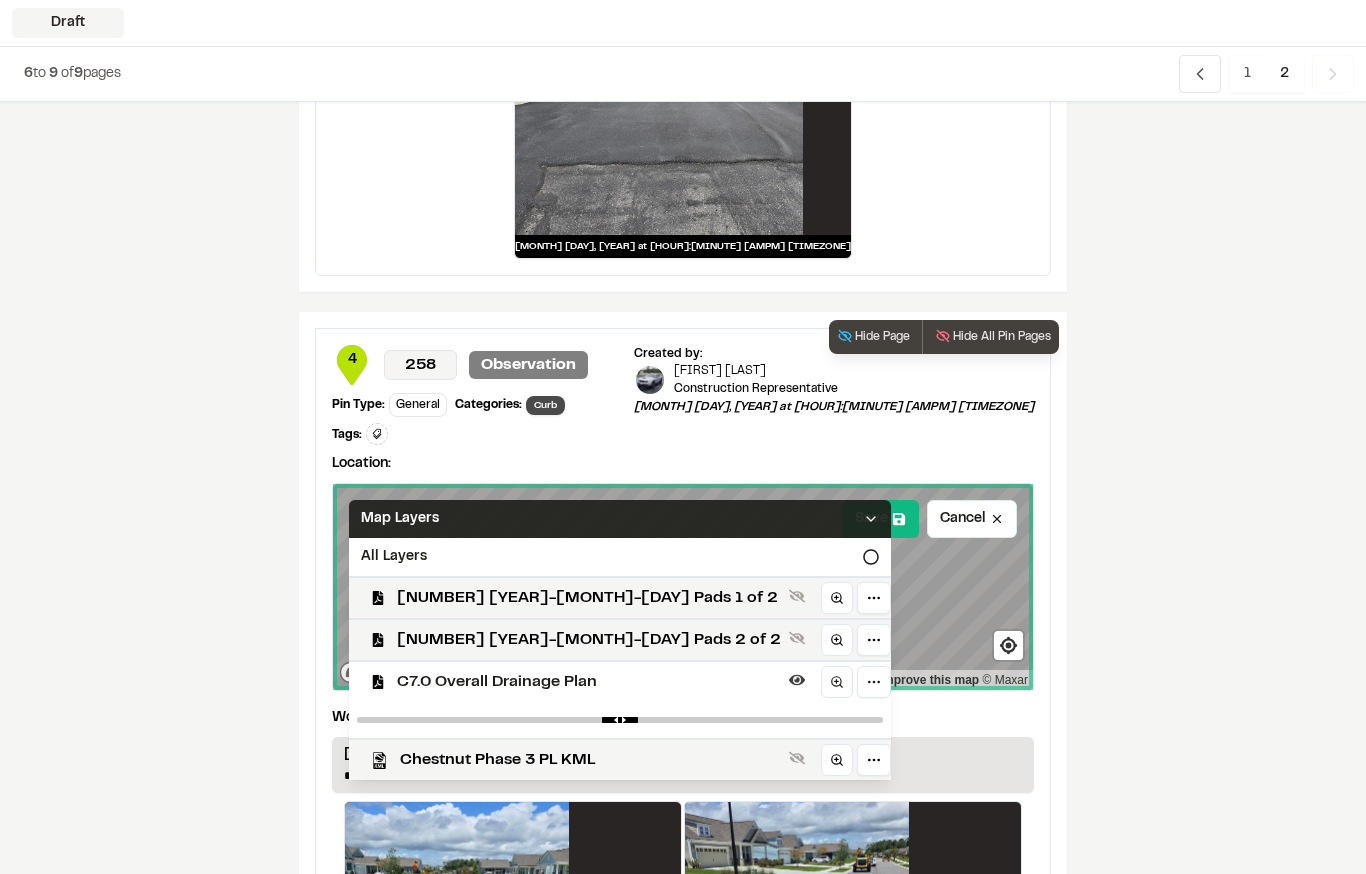 click on "Map Layers" at bounding box center [620, 519] 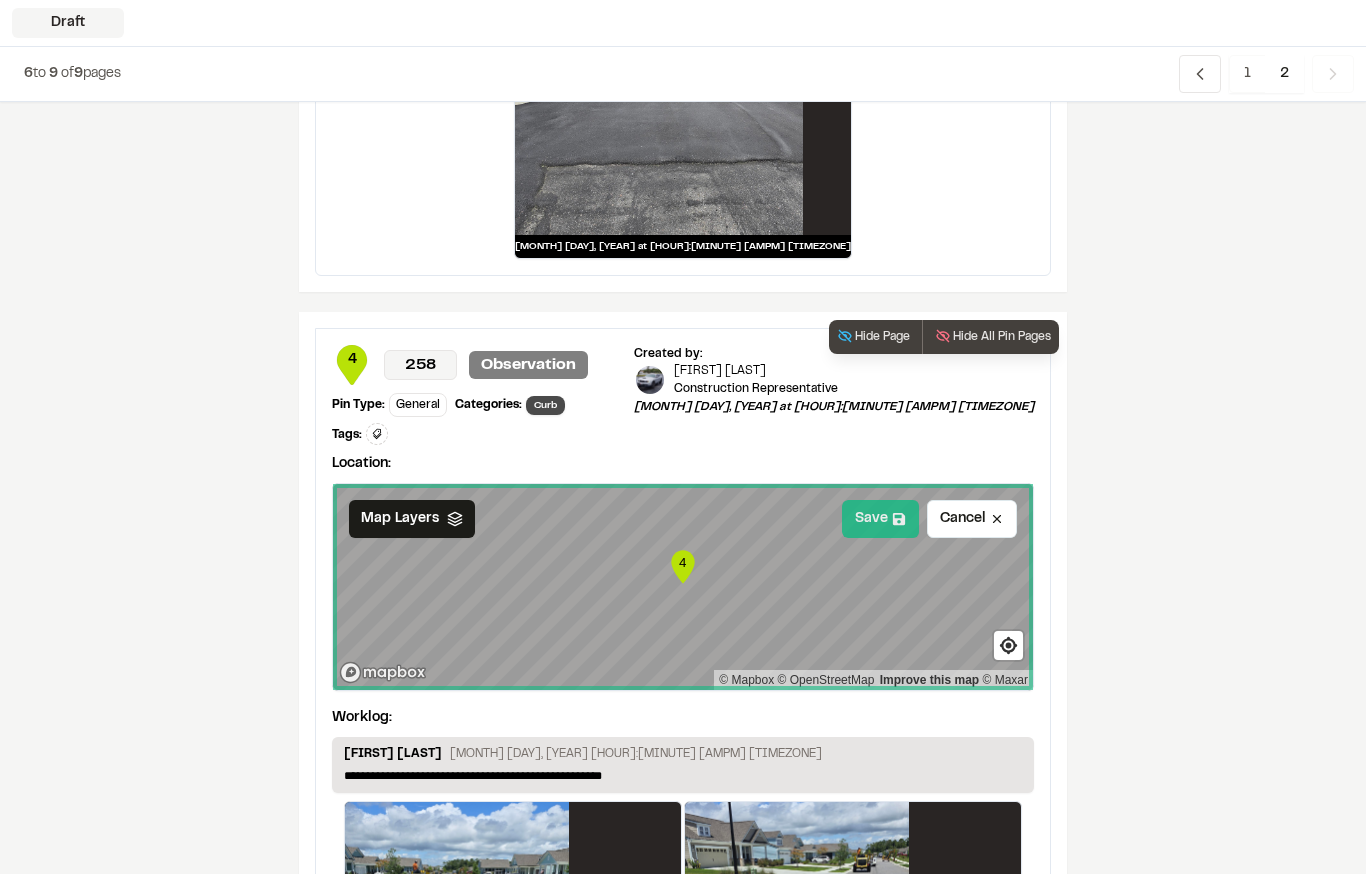 click on "Save" at bounding box center (880, 519) 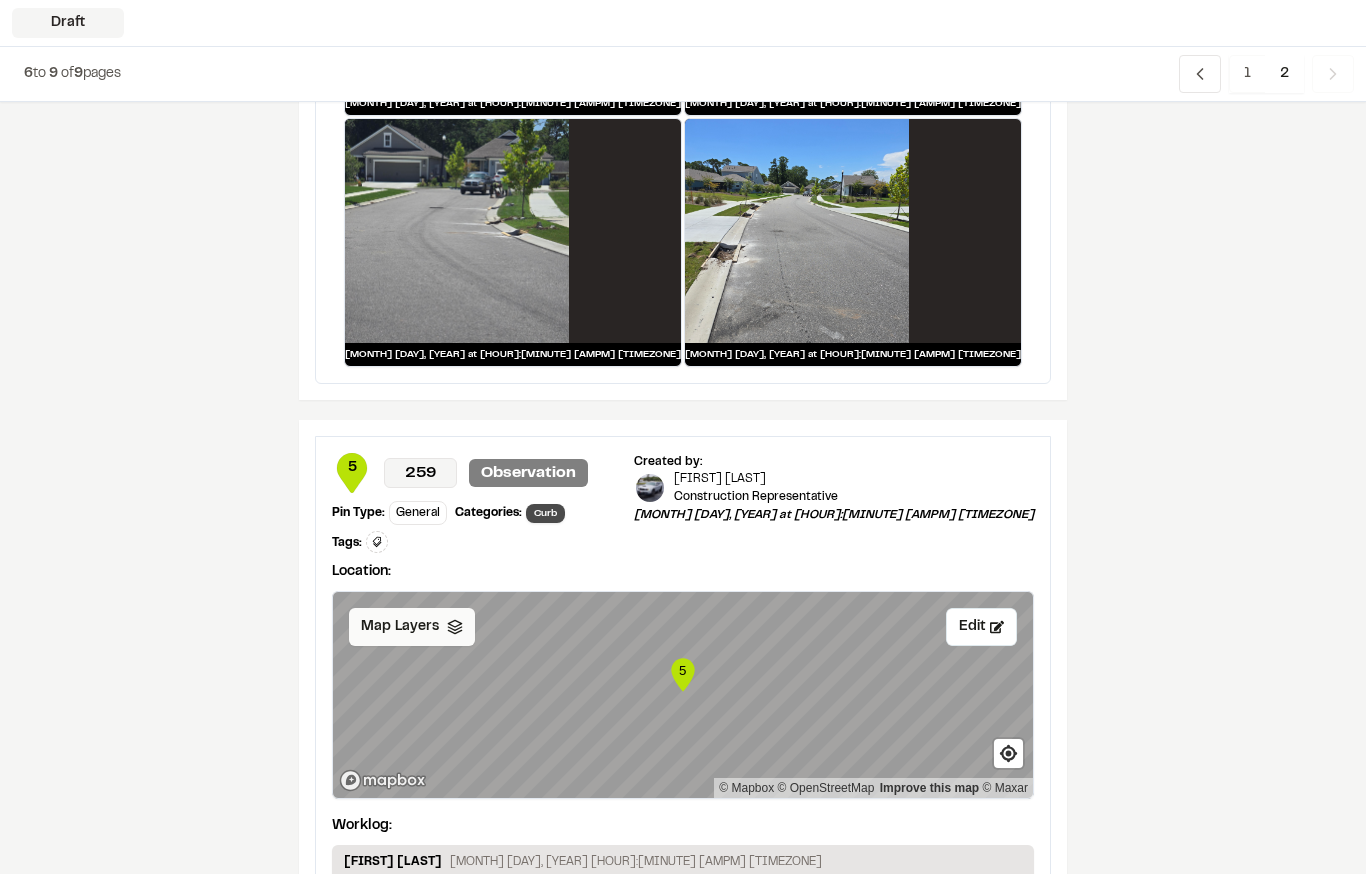 scroll, scrollTop: 1644, scrollLeft: 0, axis: vertical 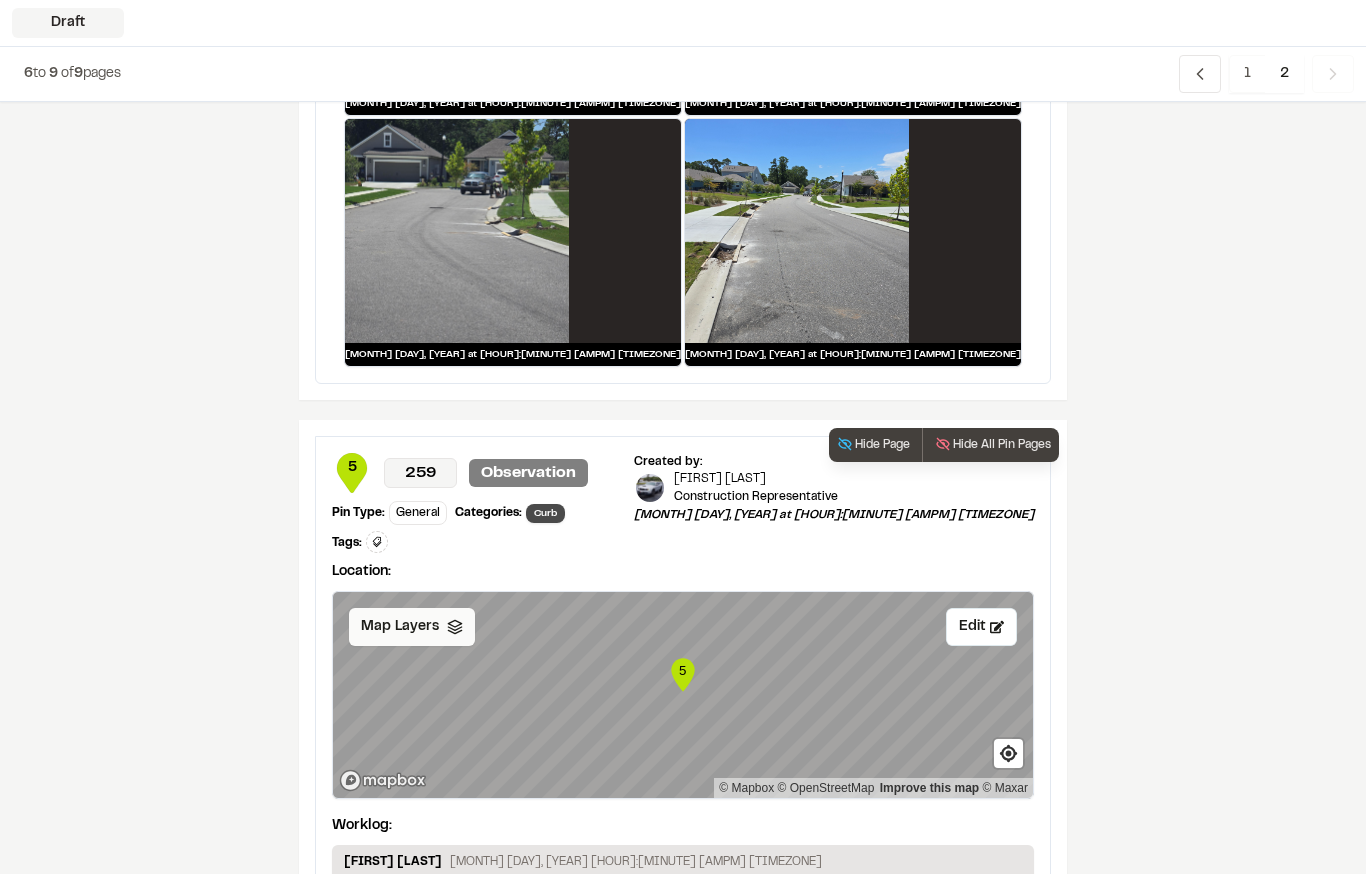 click 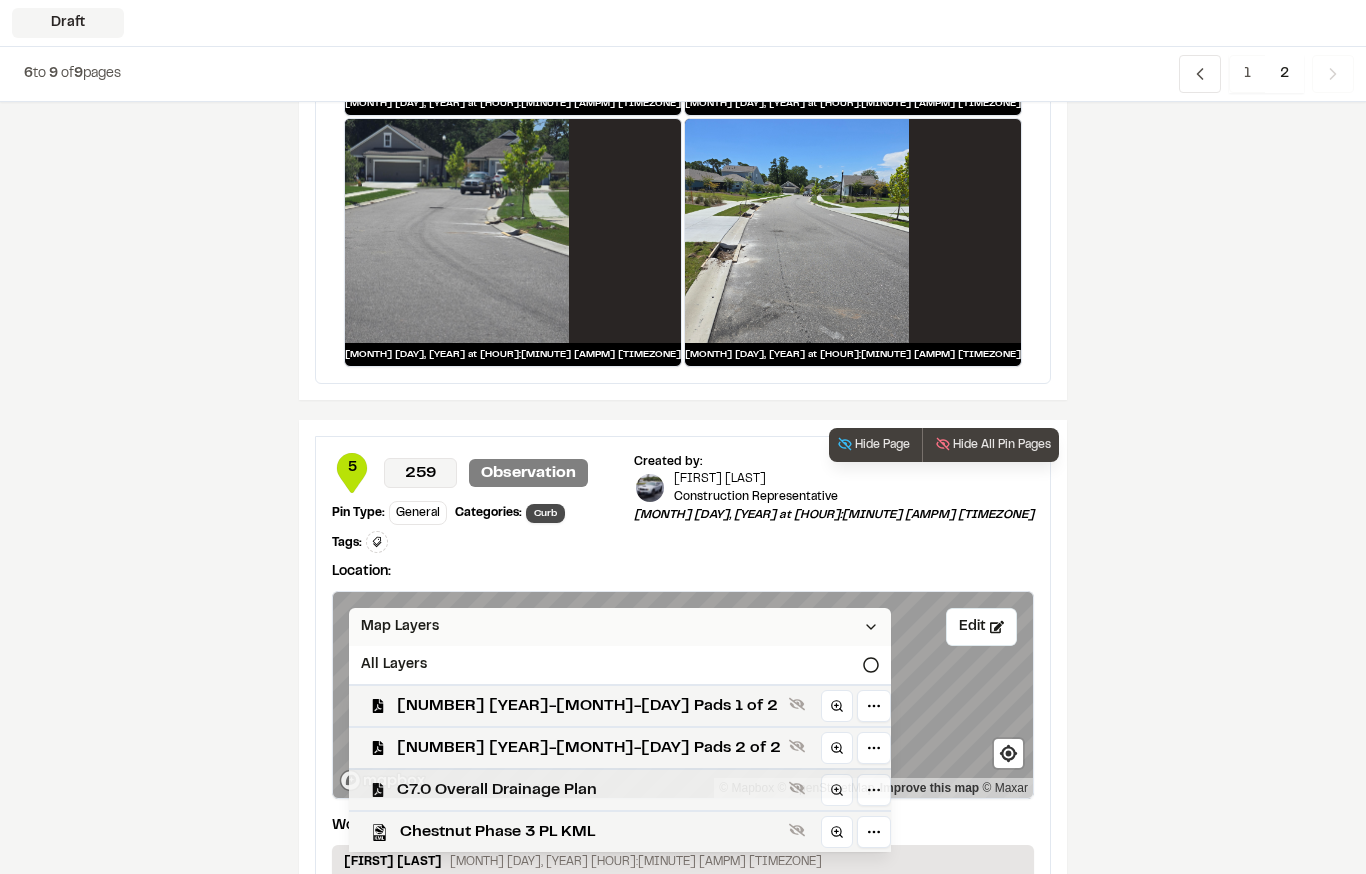 click on "C7.0 Overall Drainage Plan" at bounding box center (589, 790) 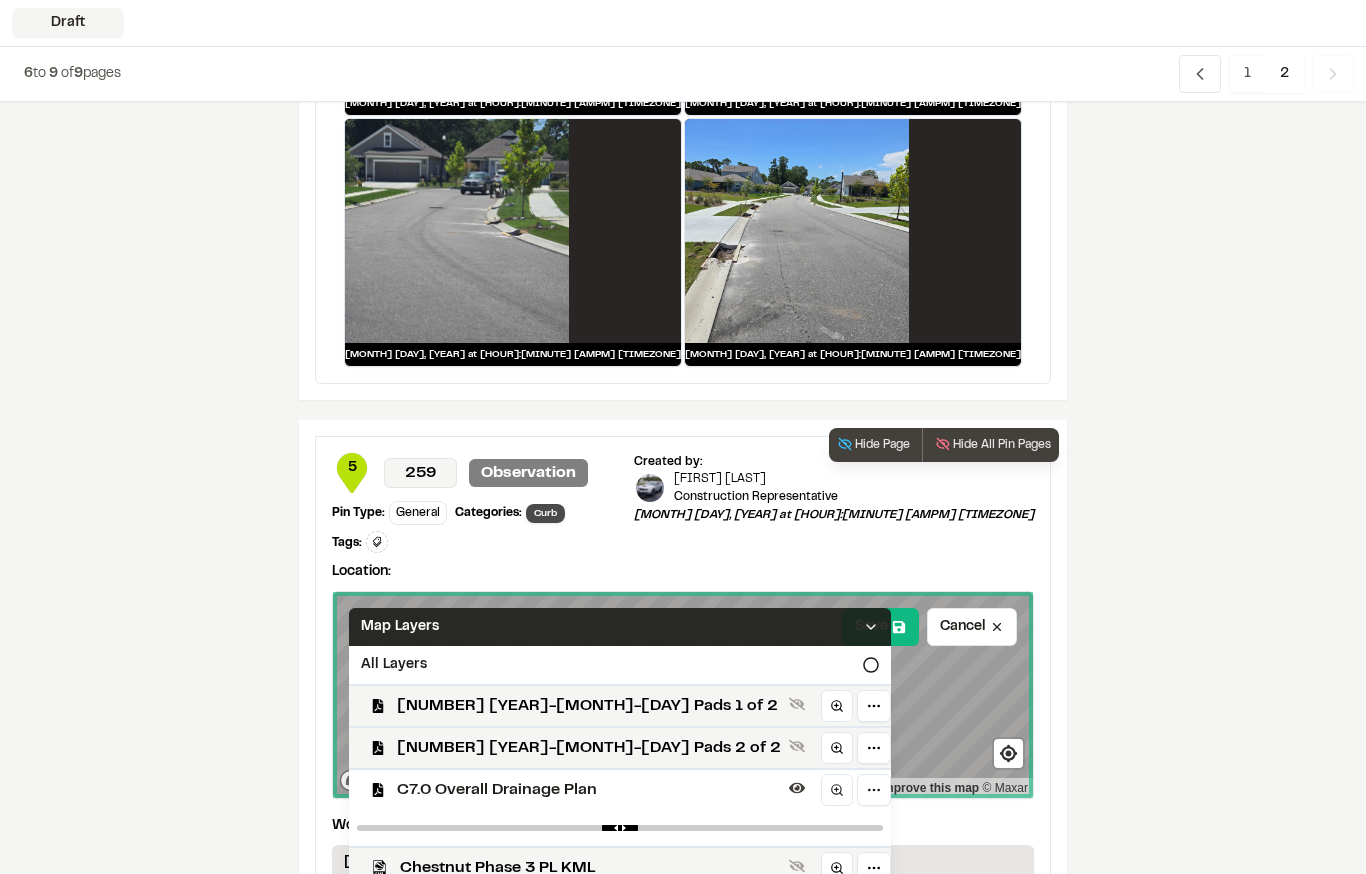 click on "Map Layers" at bounding box center [620, 627] 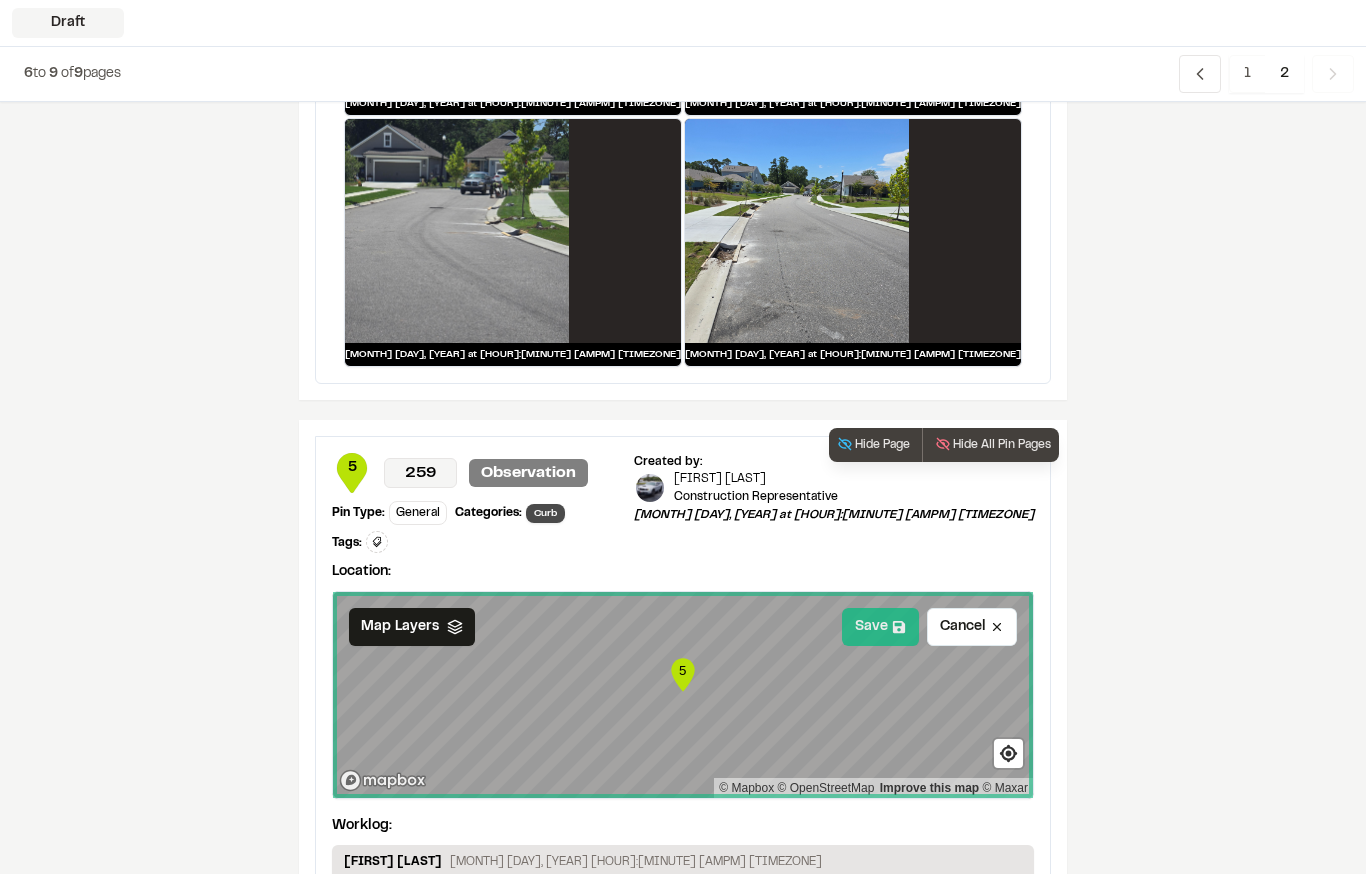 click 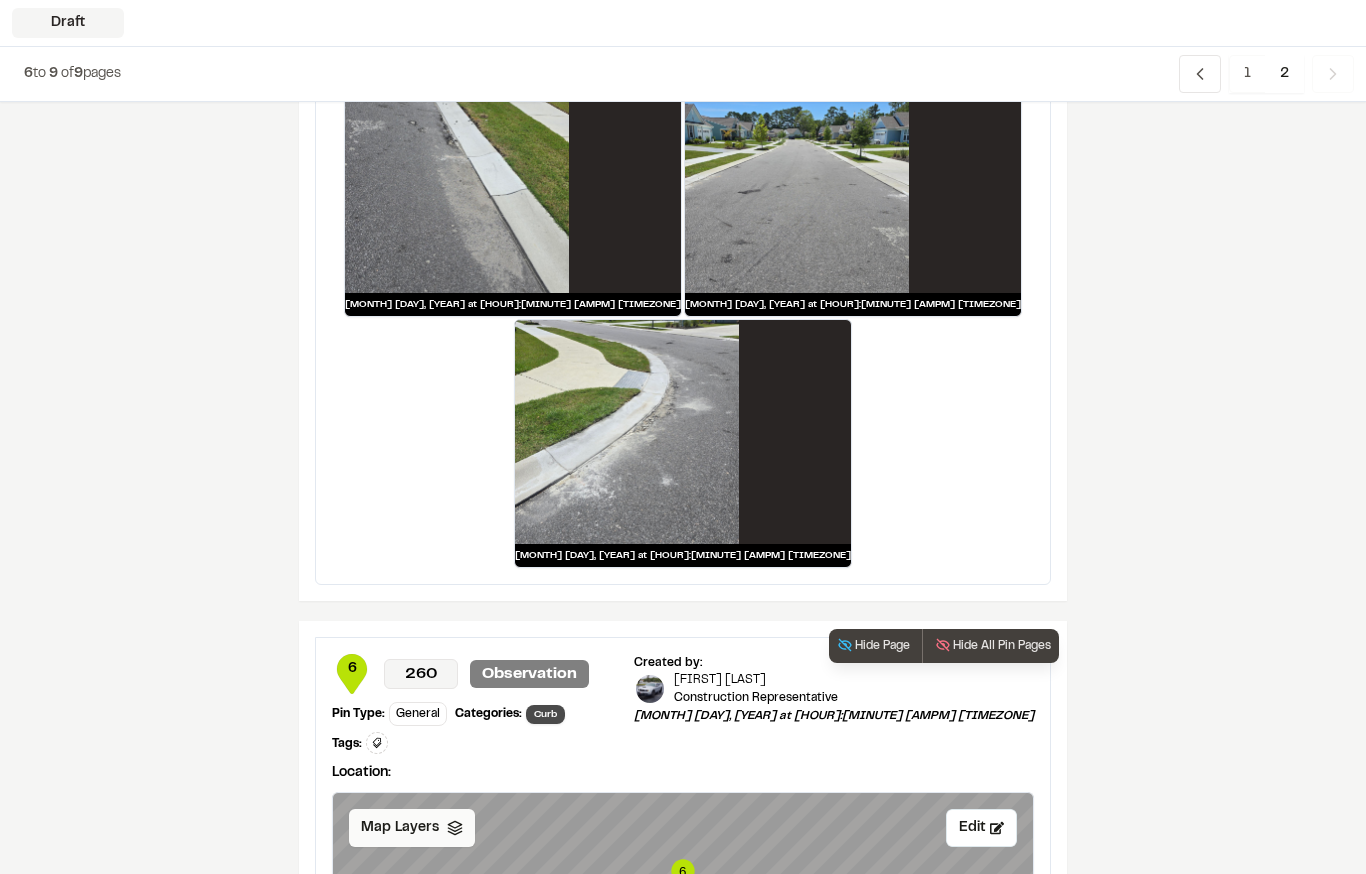 scroll, scrollTop: 2485, scrollLeft: 0, axis: vertical 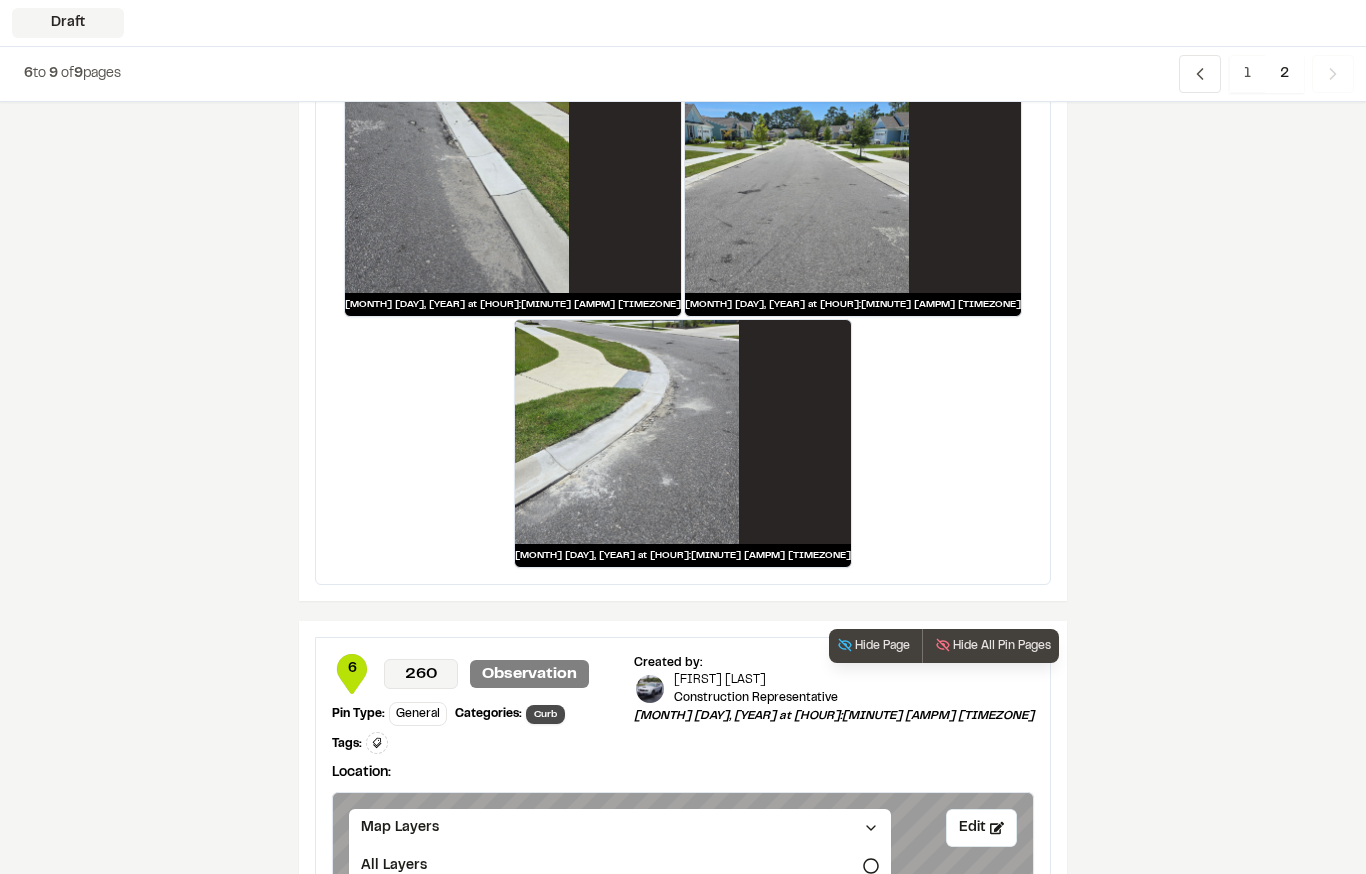 click on "C7.0 Overall Drainage Plan" at bounding box center (589, 991) 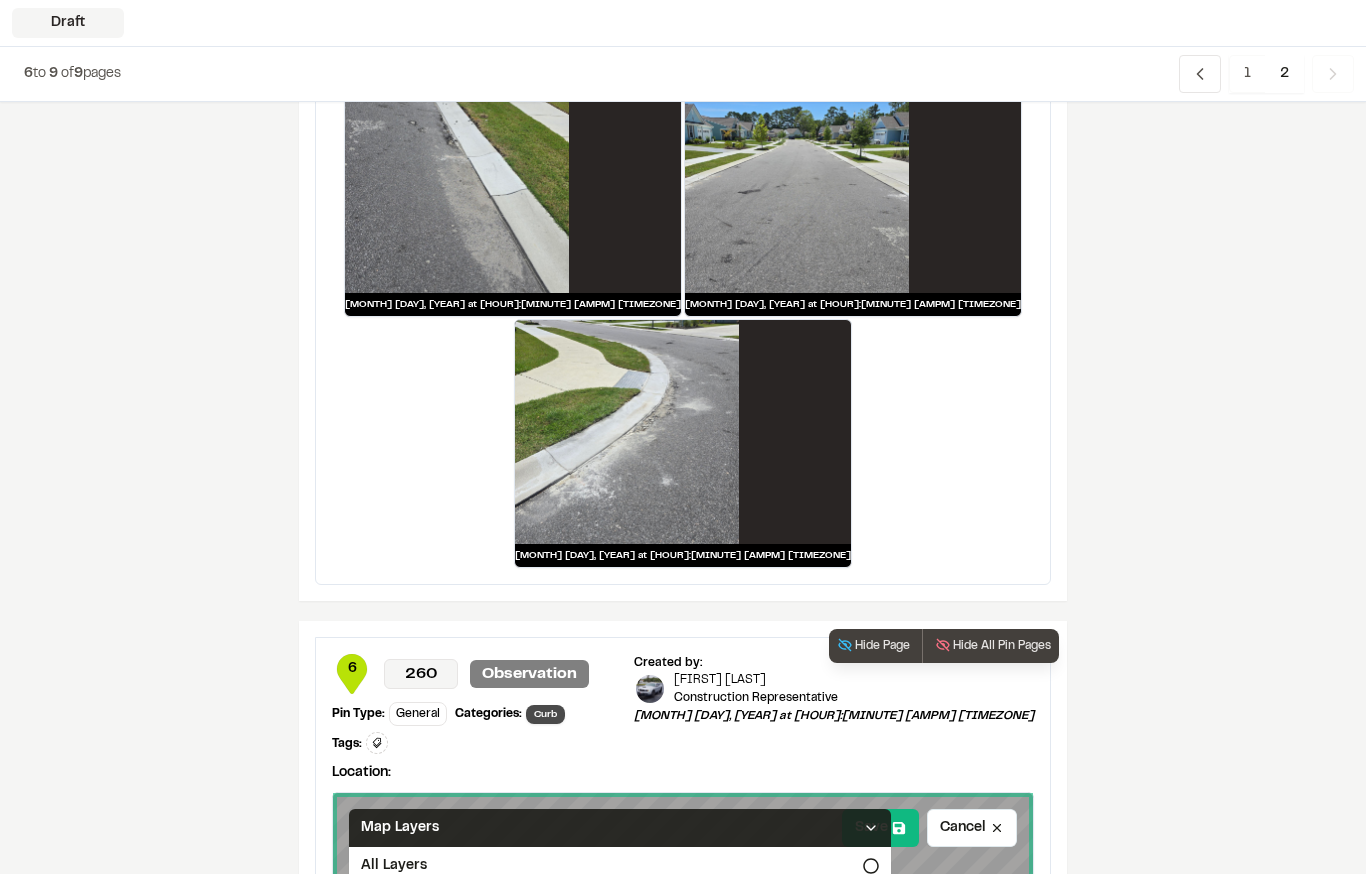 click on "Map Layers" at bounding box center [620, 828] 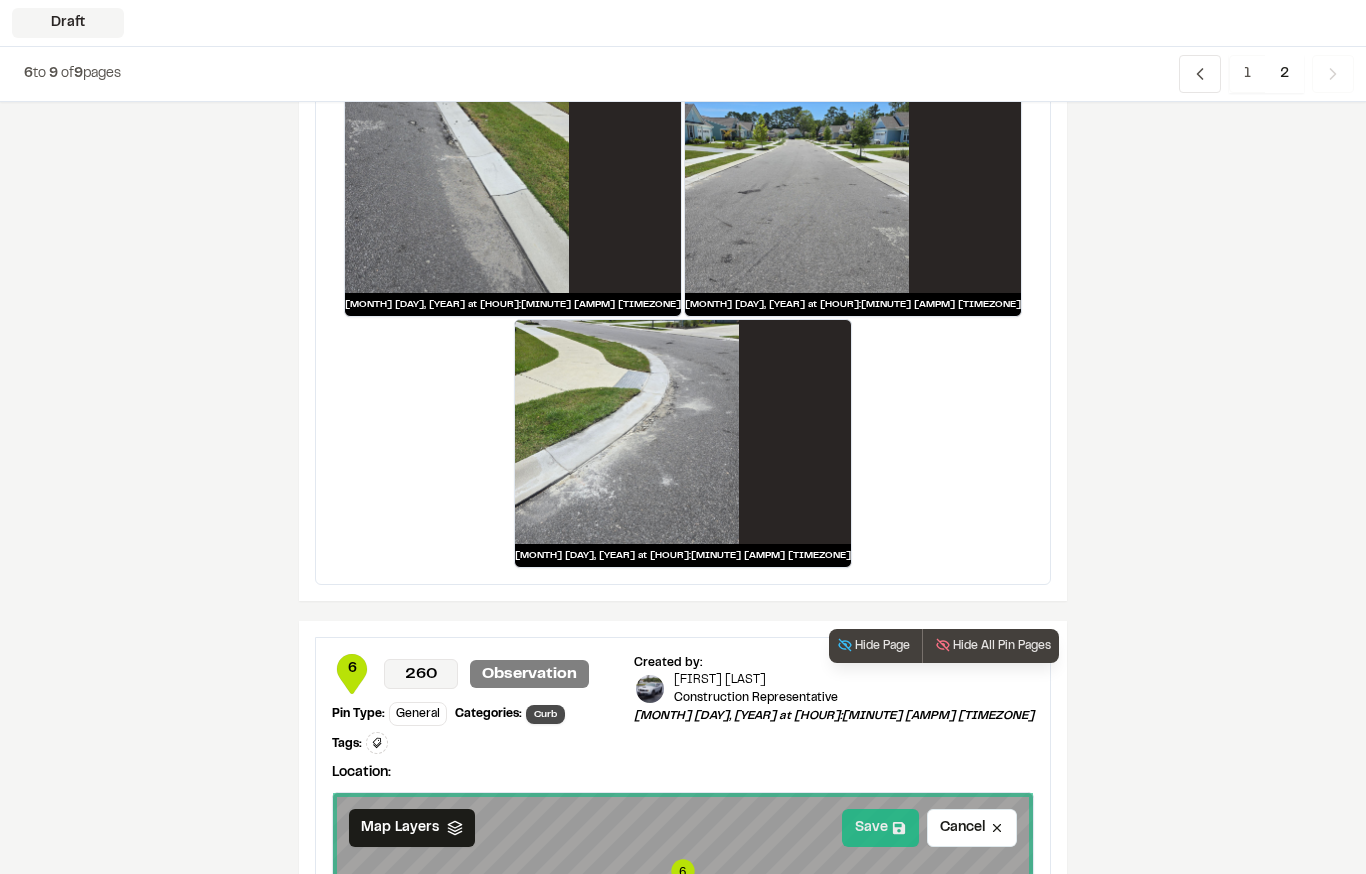 click 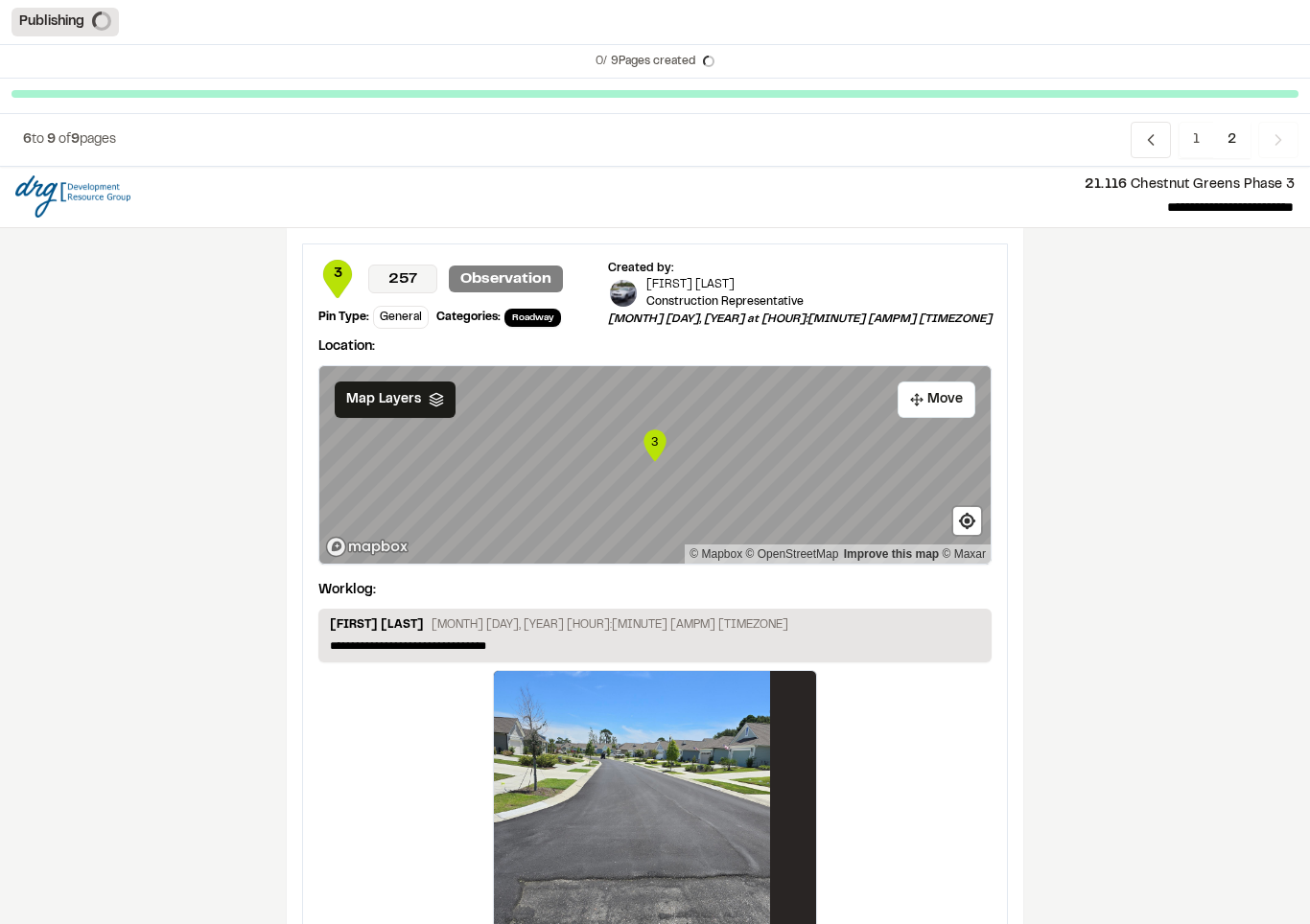 scroll, scrollTop: 0, scrollLeft: 0, axis: both 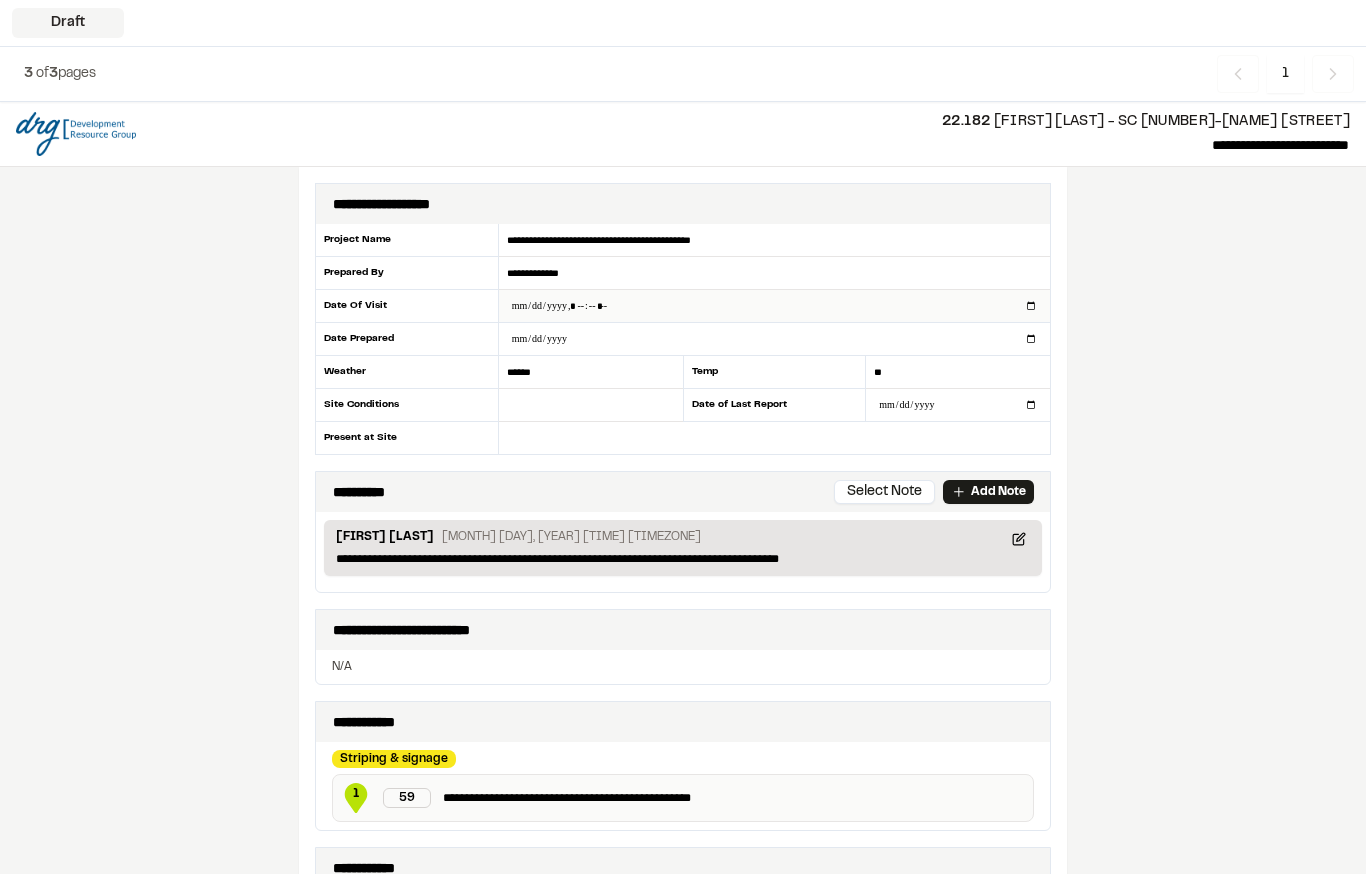 click at bounding box center (774, 306) 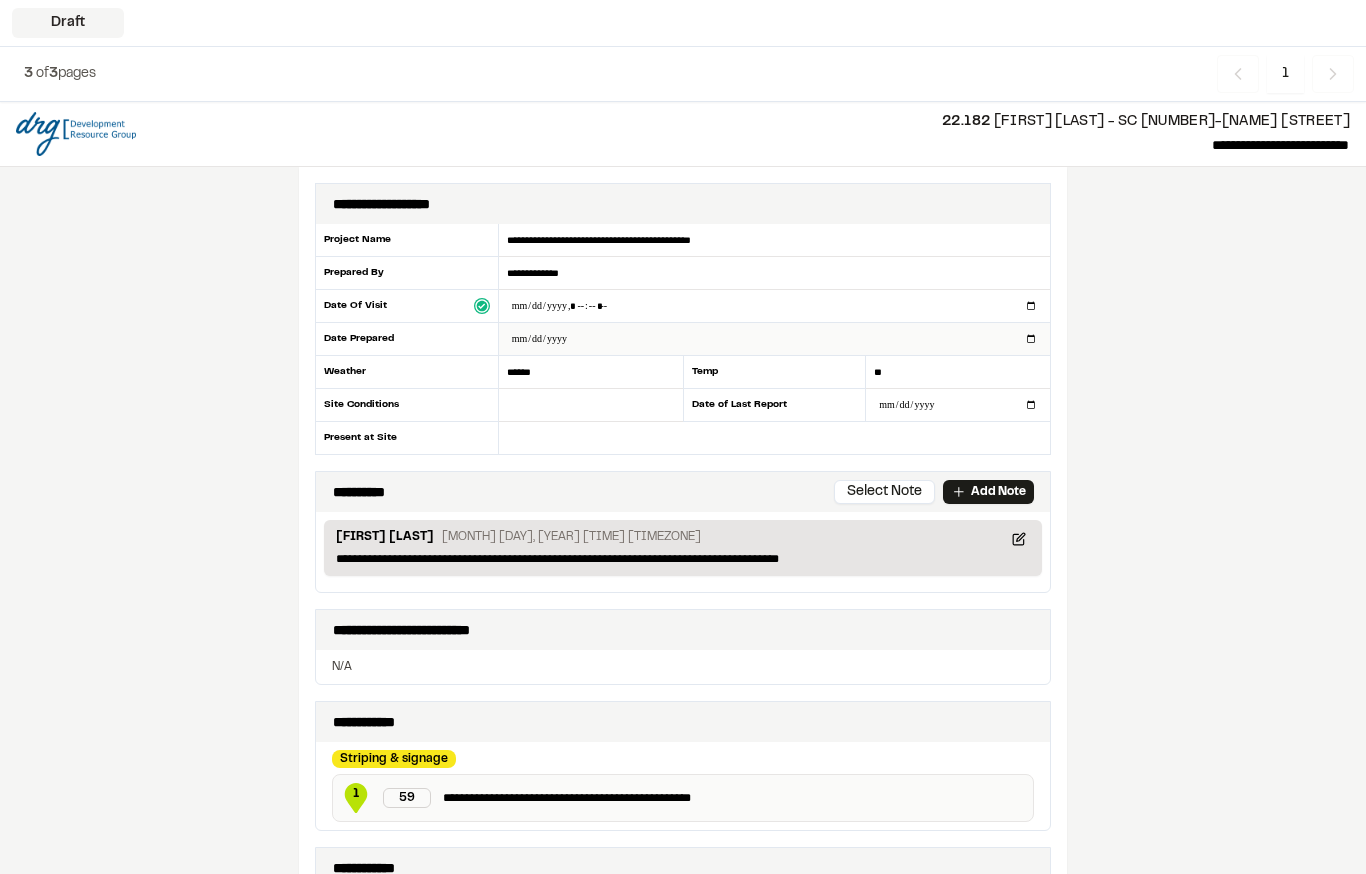 click at bounding box center (774, 339) 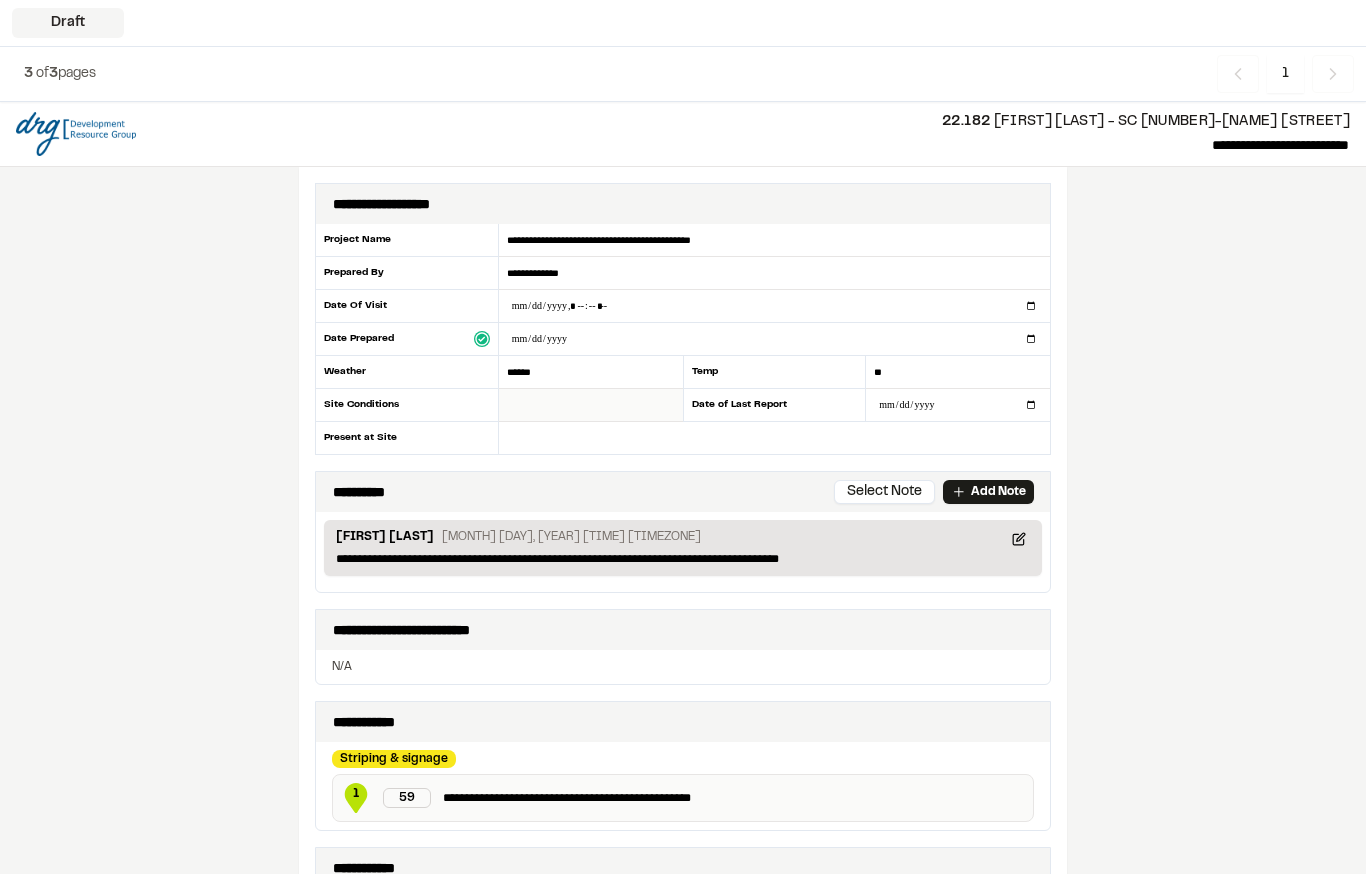 click at bounding box center [591, 405] 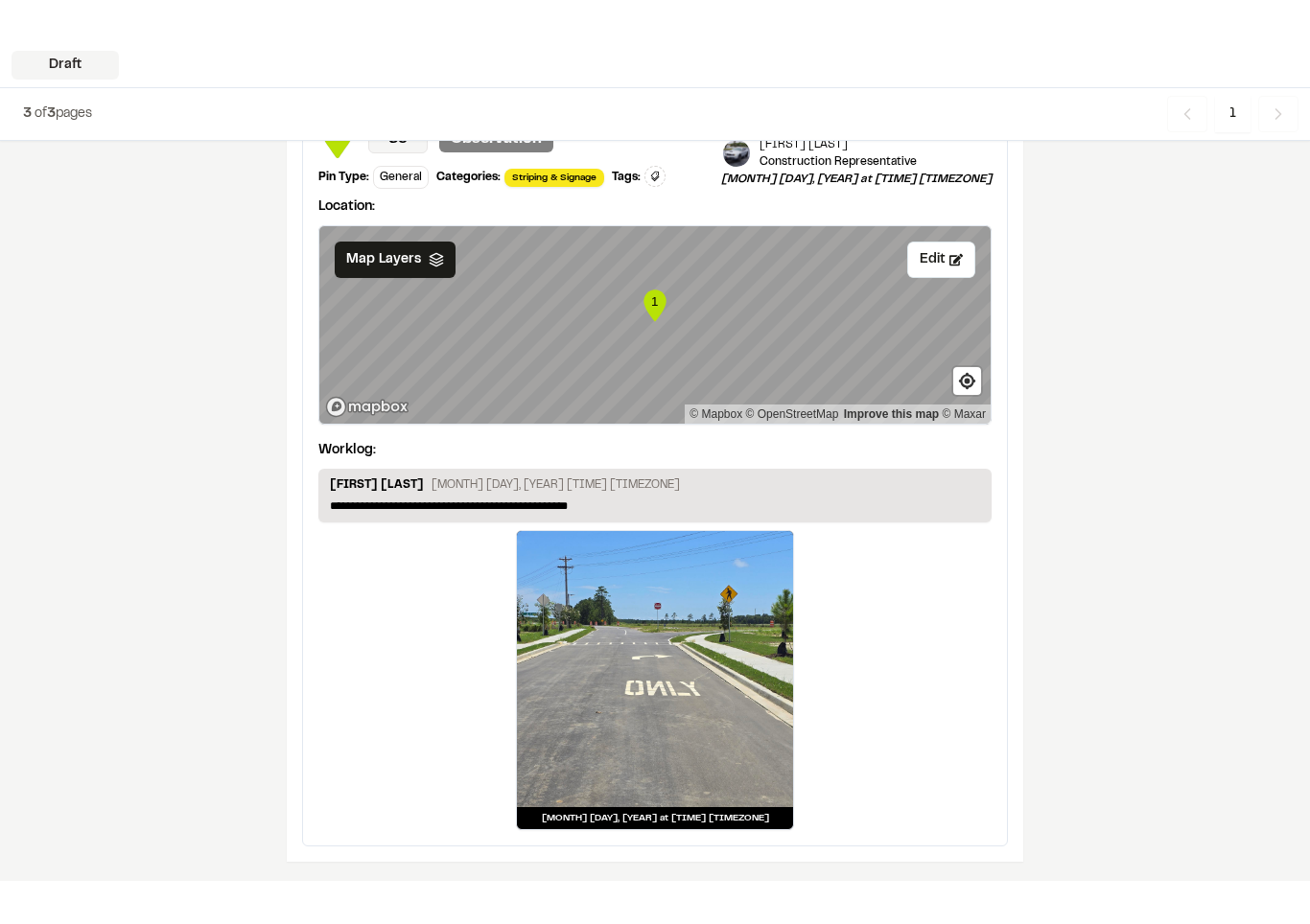 scroll, scrollTop: 1741, scrollLeft: 0, axis: vertical 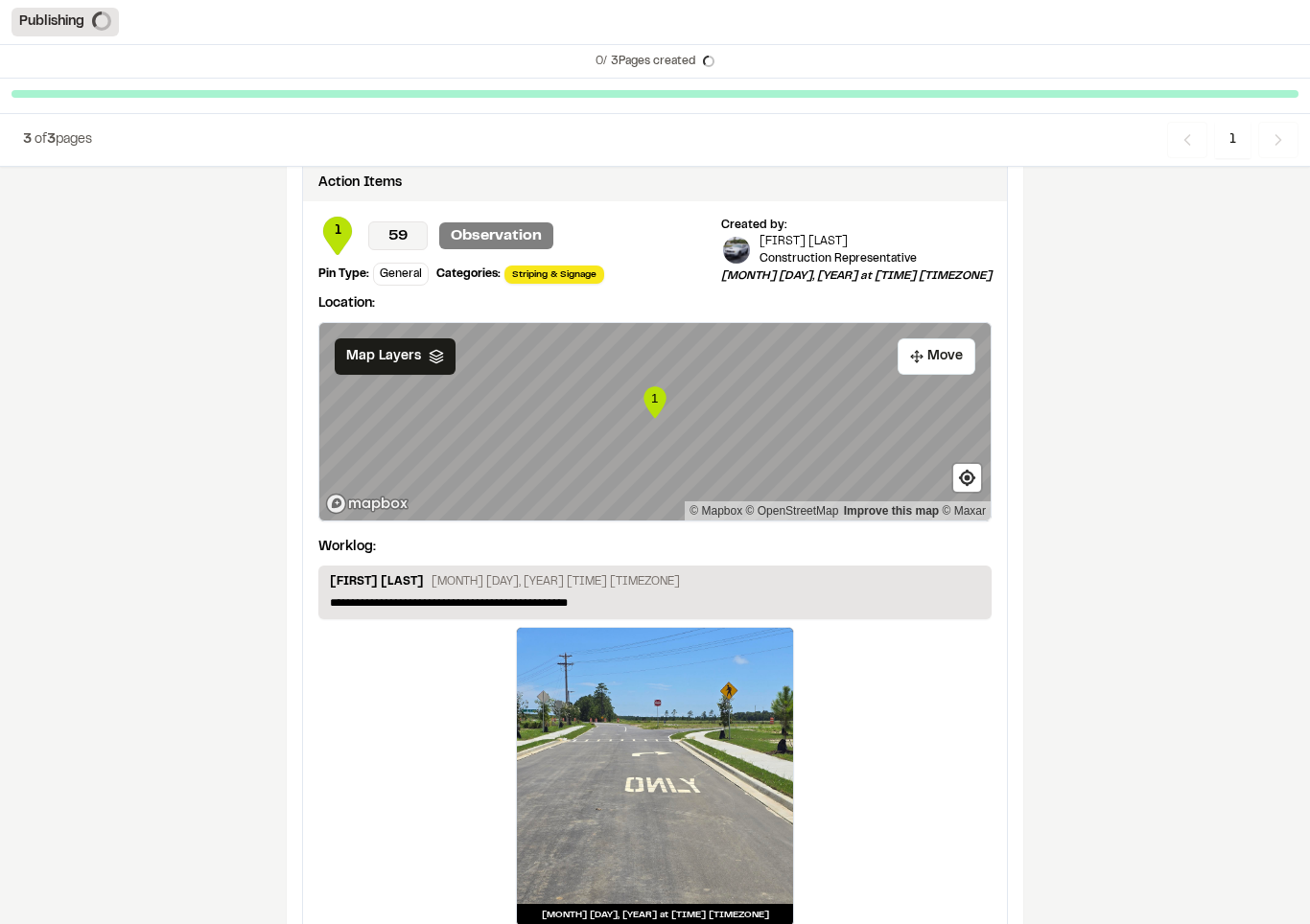 type on "***" 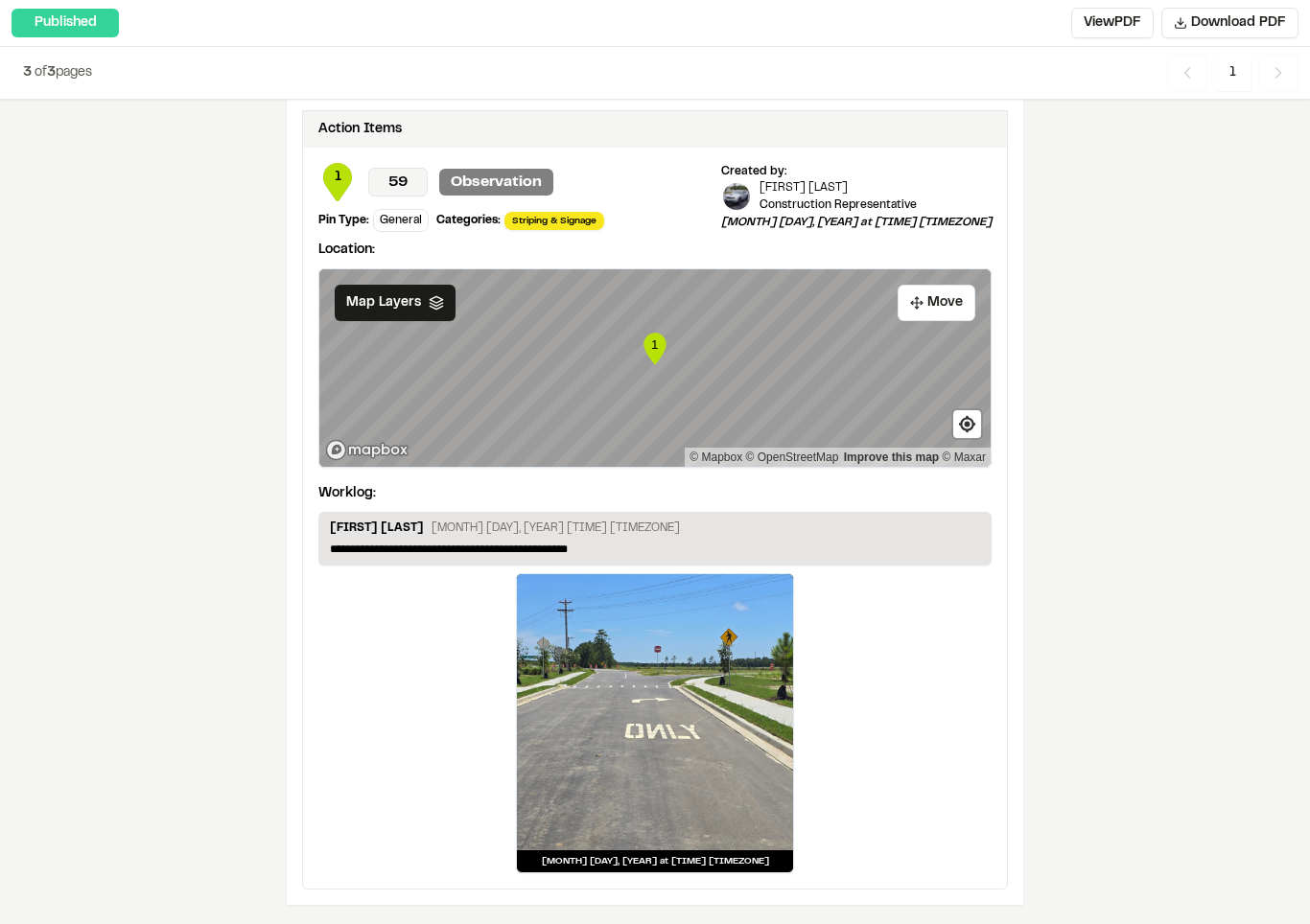 scroll, scrollTop: 0, scrollLeft: 0, axis: both 